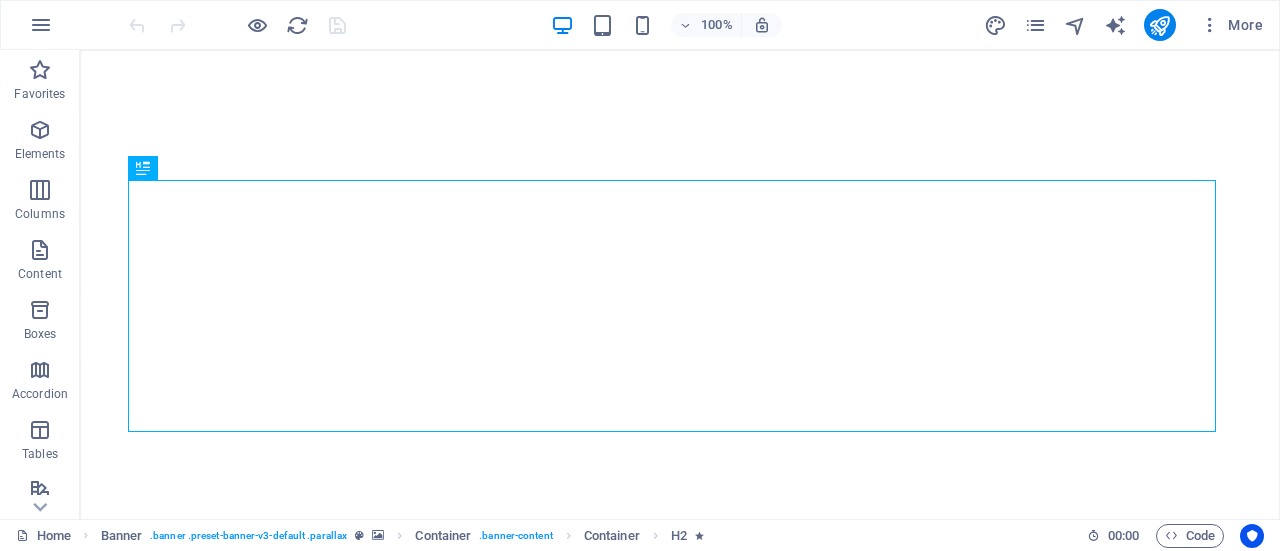 scroll, scrollTop: 0, scrollLeft: 0, axis: both 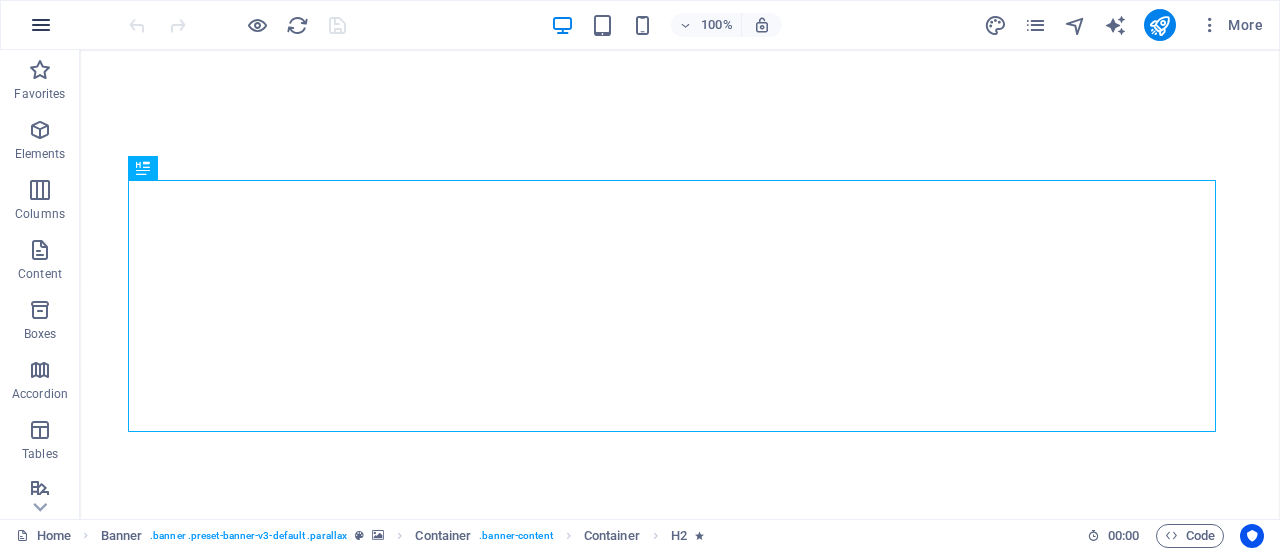 click at bounding box center [41, 25] 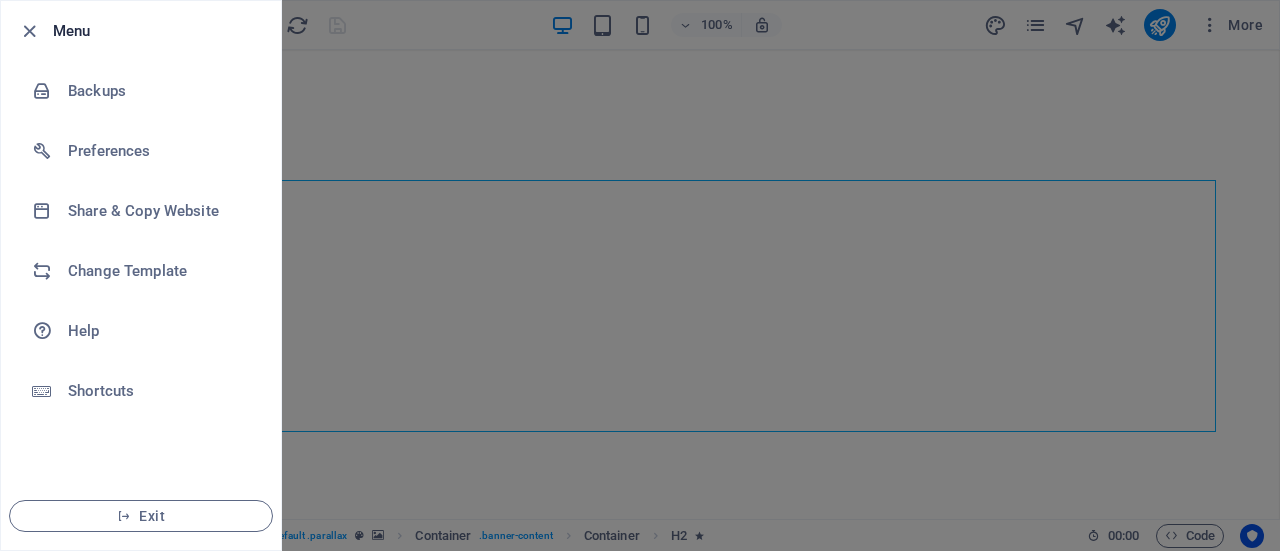 click at bounding box center [640, 275] 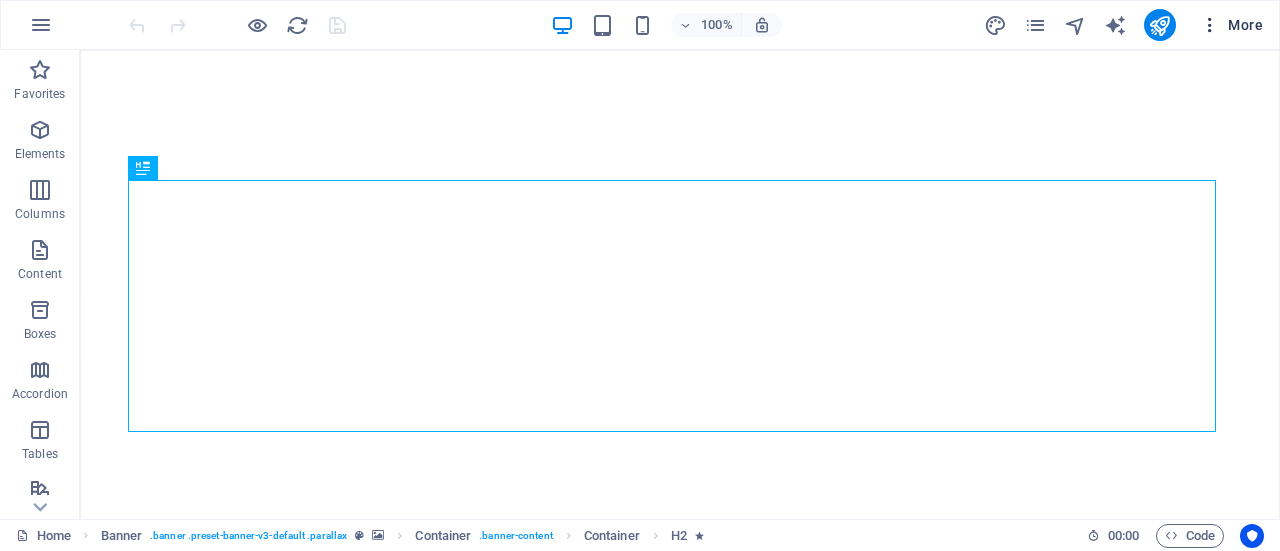 click on "More" at bounding box center (1231, 25) 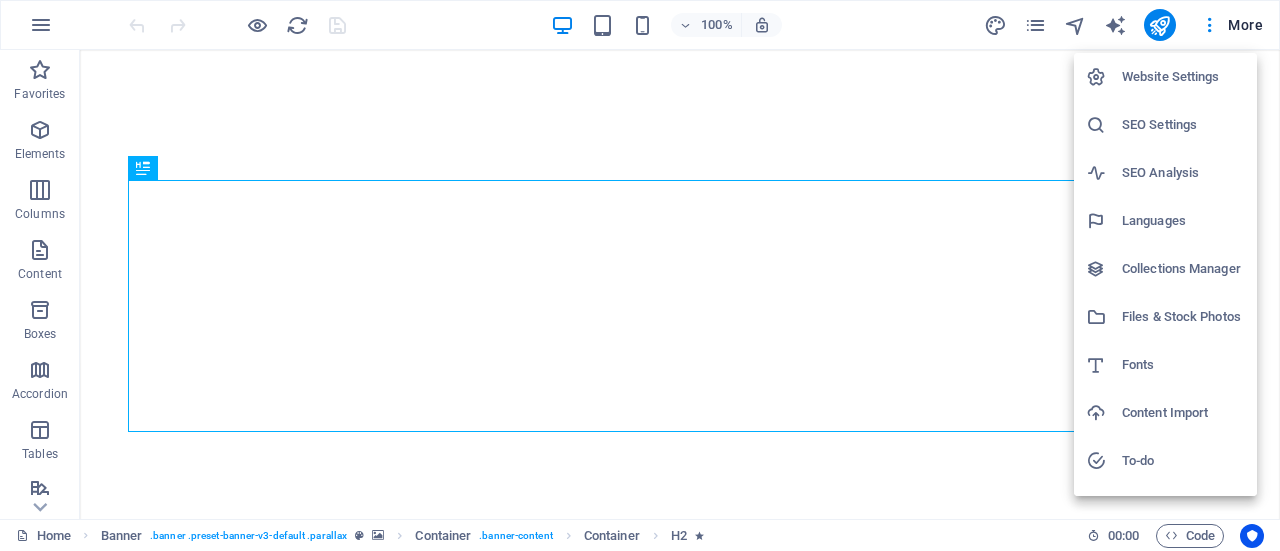 click on "SEO Settings" at bounding box center (1183, 125) 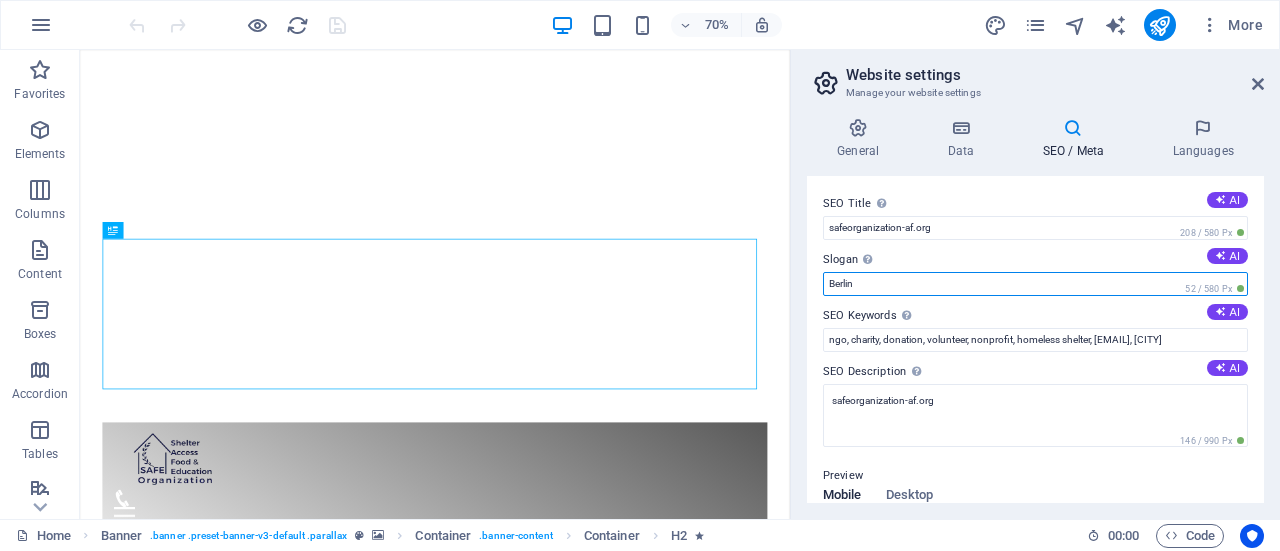 click on "Berlin" at bounding box center [1035, 284] 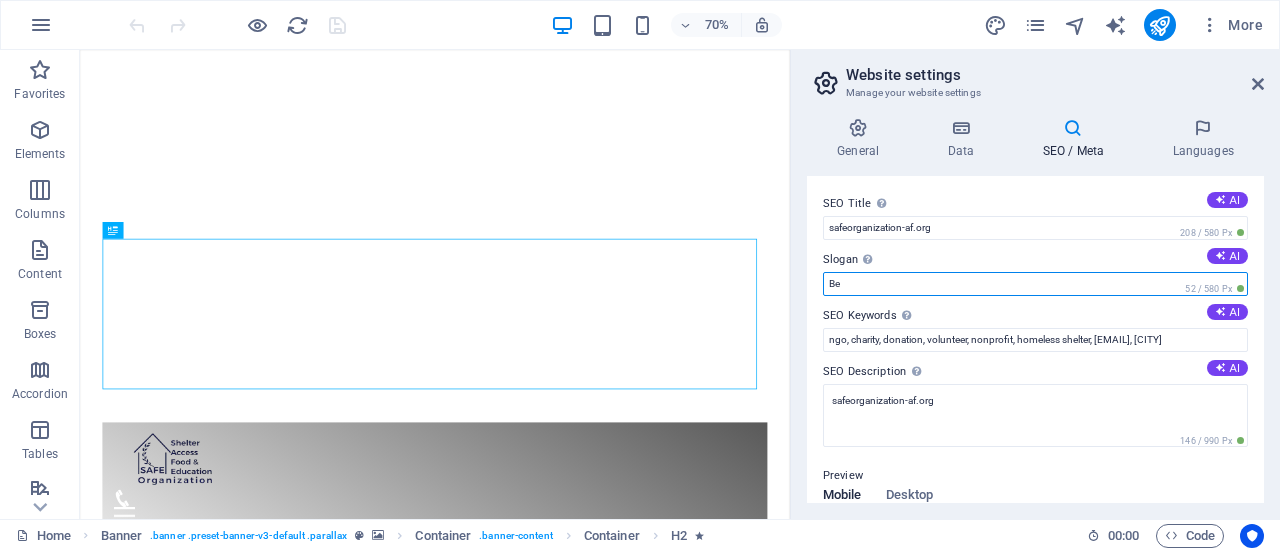 type on "B" 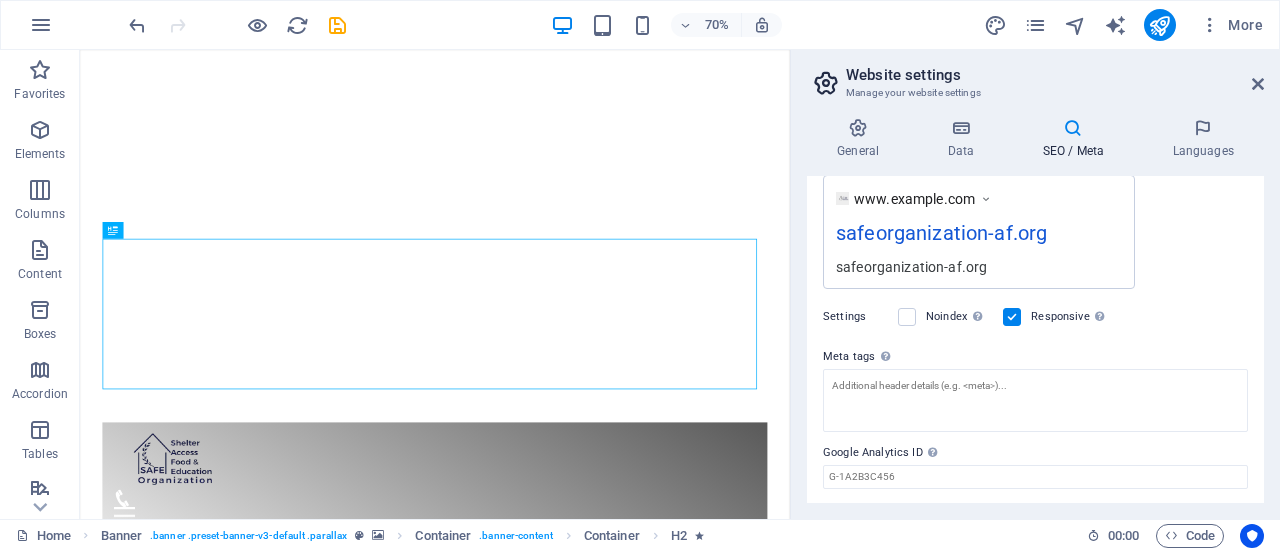 scroll, scrollTop: 0, scrollLeft: 0, axis: both 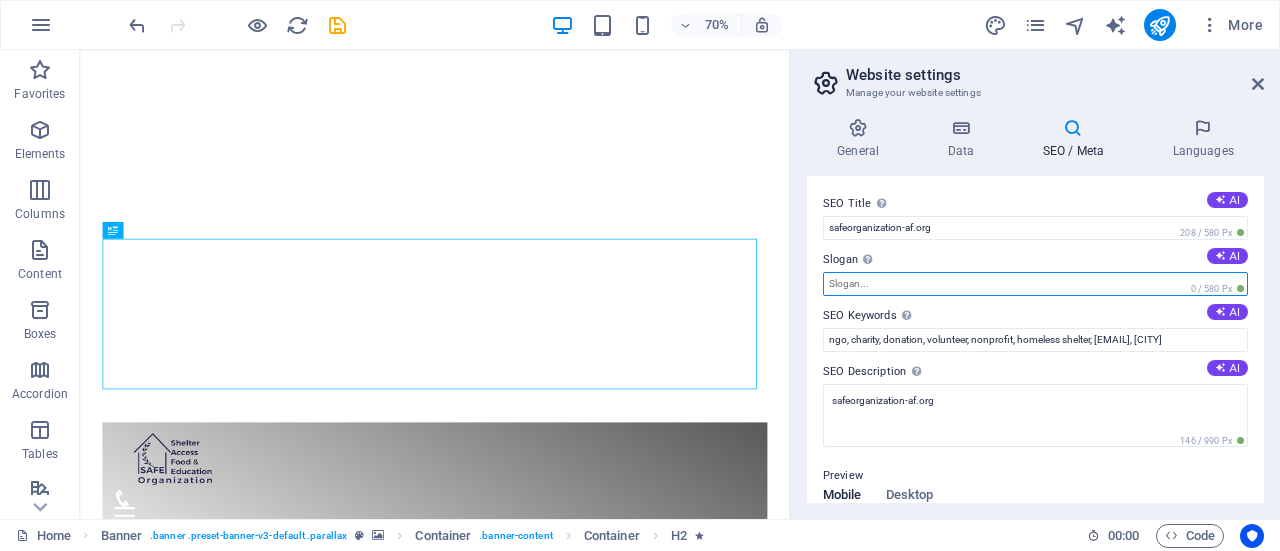 type 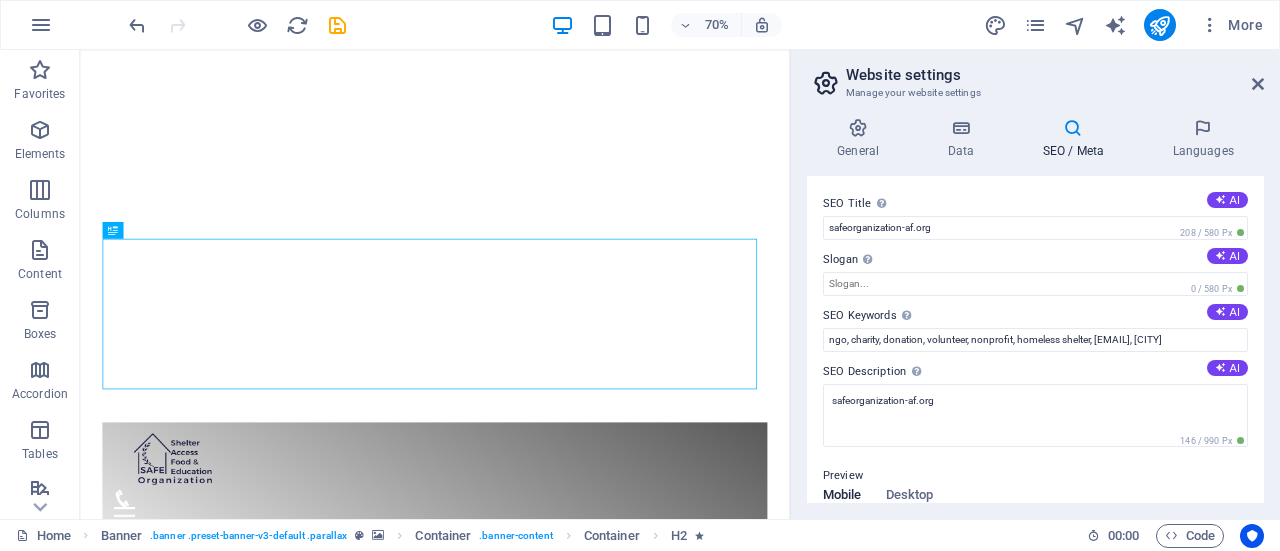 click on "Website settings" at bounding box center [1055, 75] 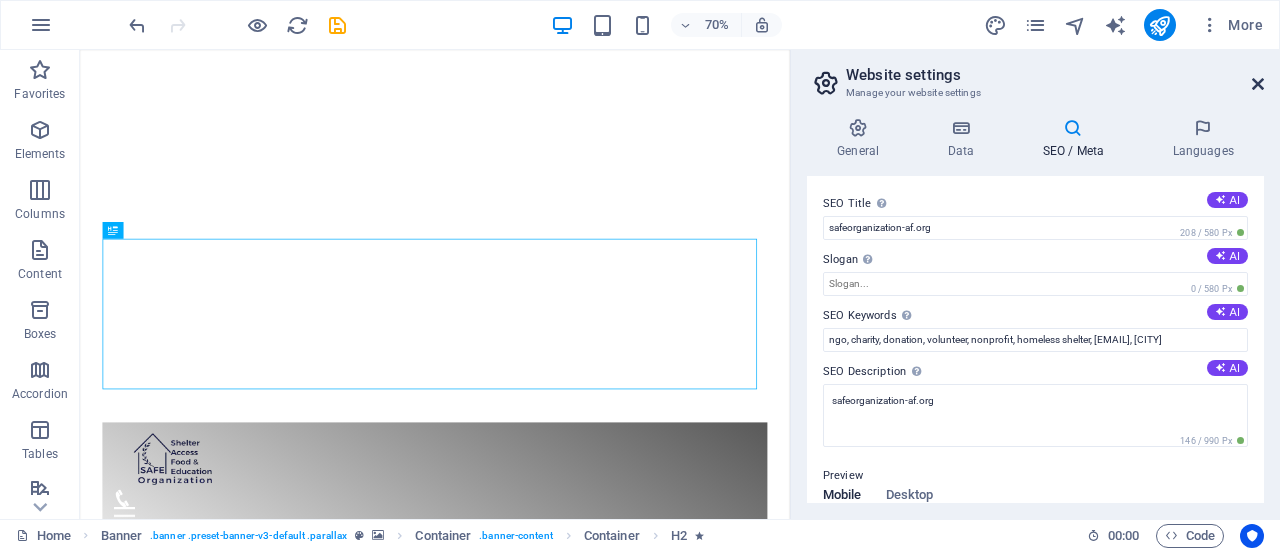 click at bounding box center [1258, 84] 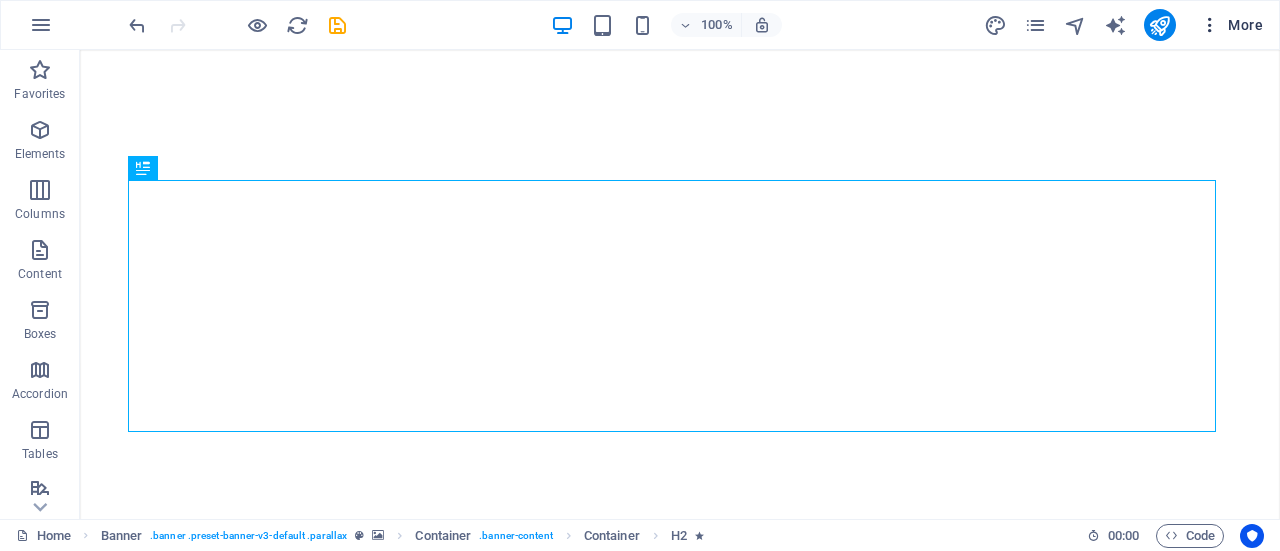 click on "More" at bounding box center [1231, 25] 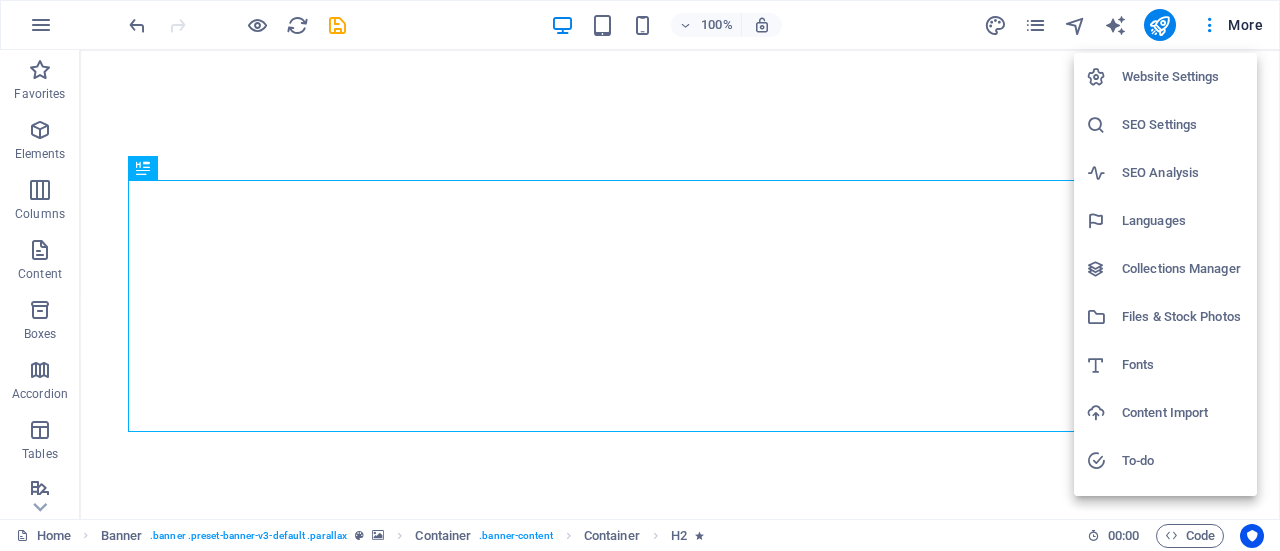 click on "SEO Settings" at bounding box center [1183, 125] 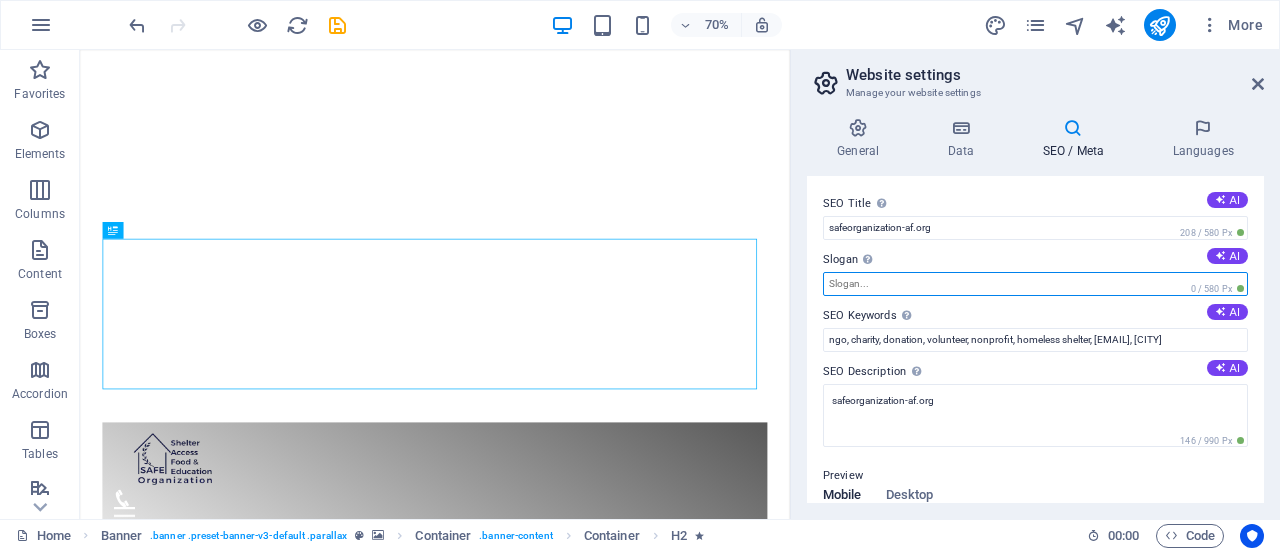 click on "Slogan The slogan of your website. AI" at bounding box center [1035, 284] 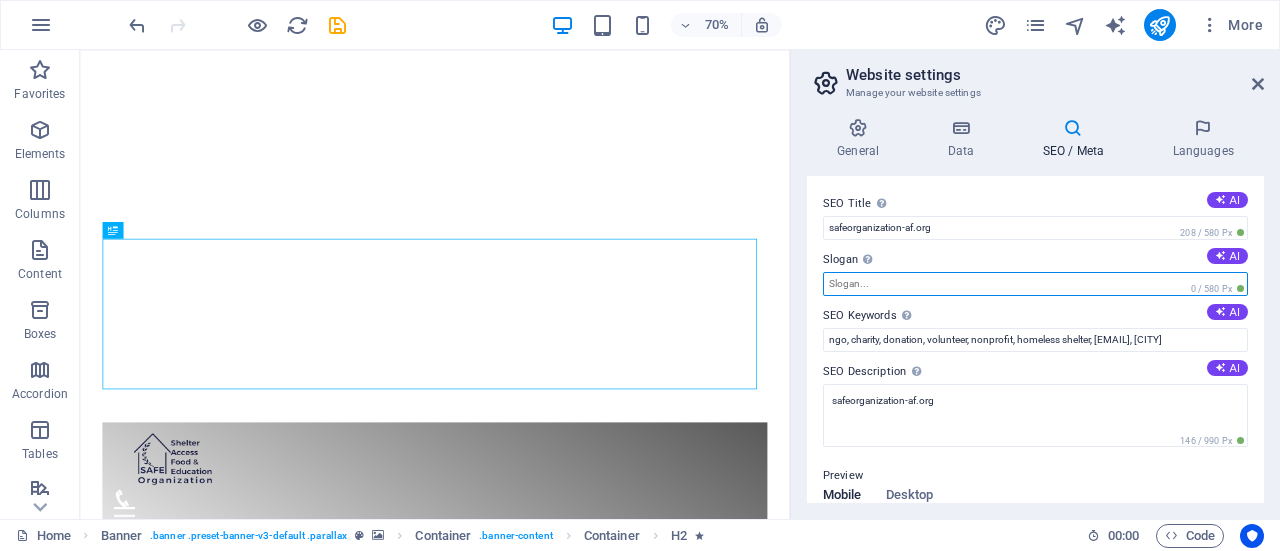 type on "H" 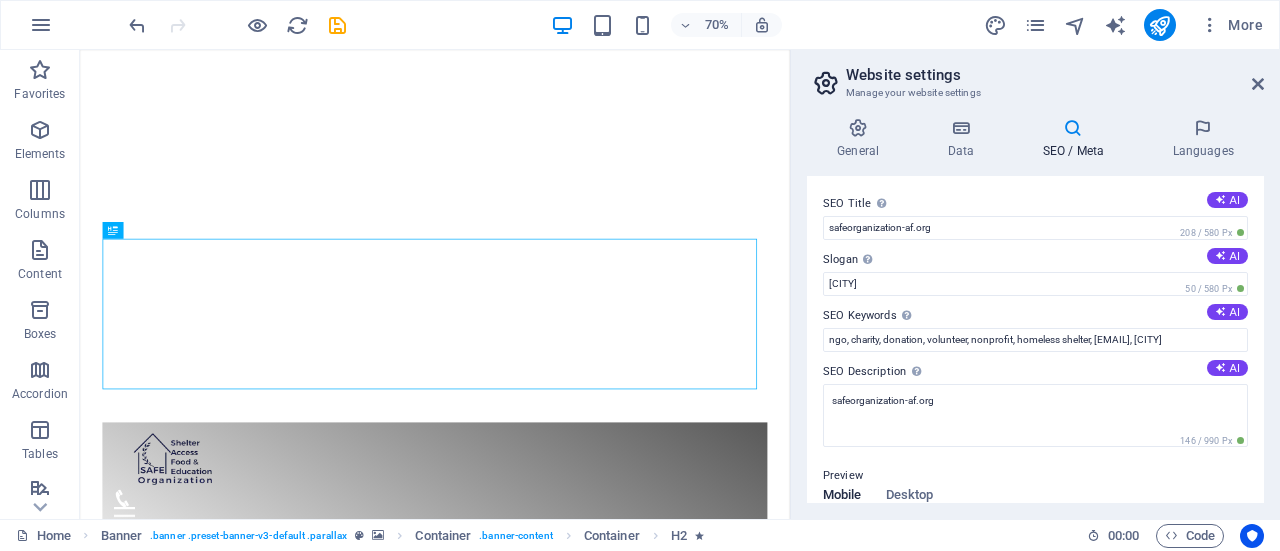 click on "70% More" at bounding box center (698, 25) 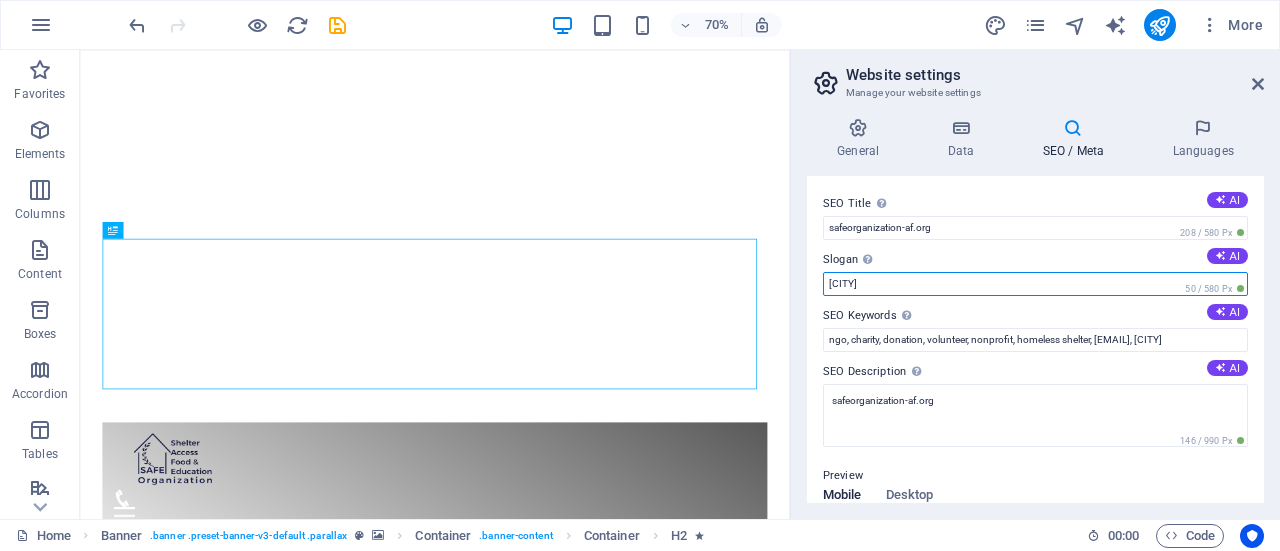 click on "[CITY]" at bounding box center (1035, 284) 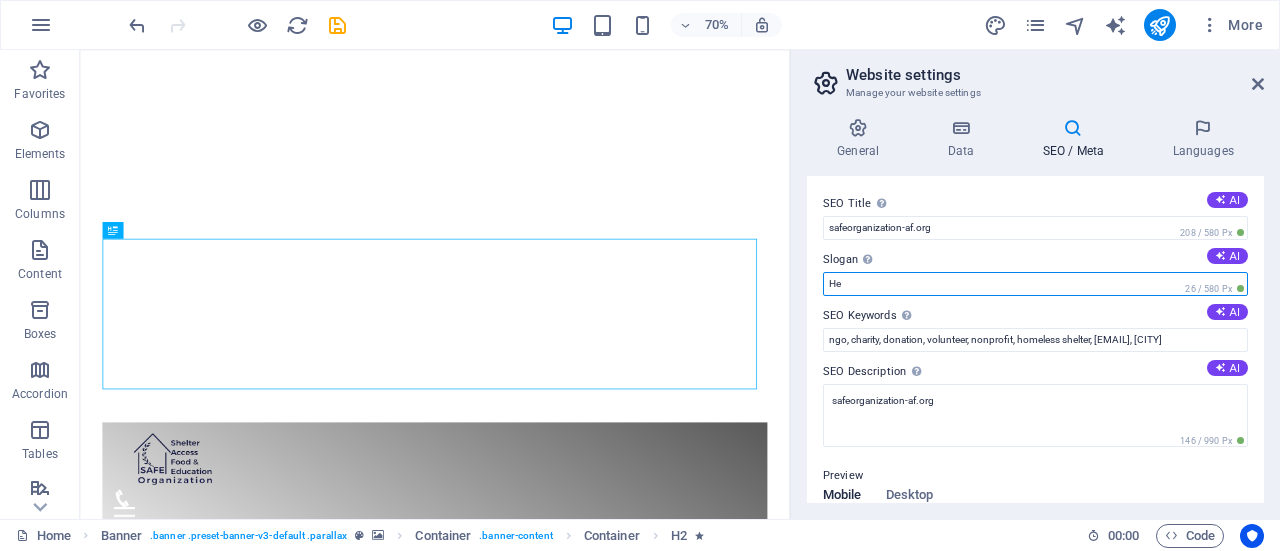type on "H" 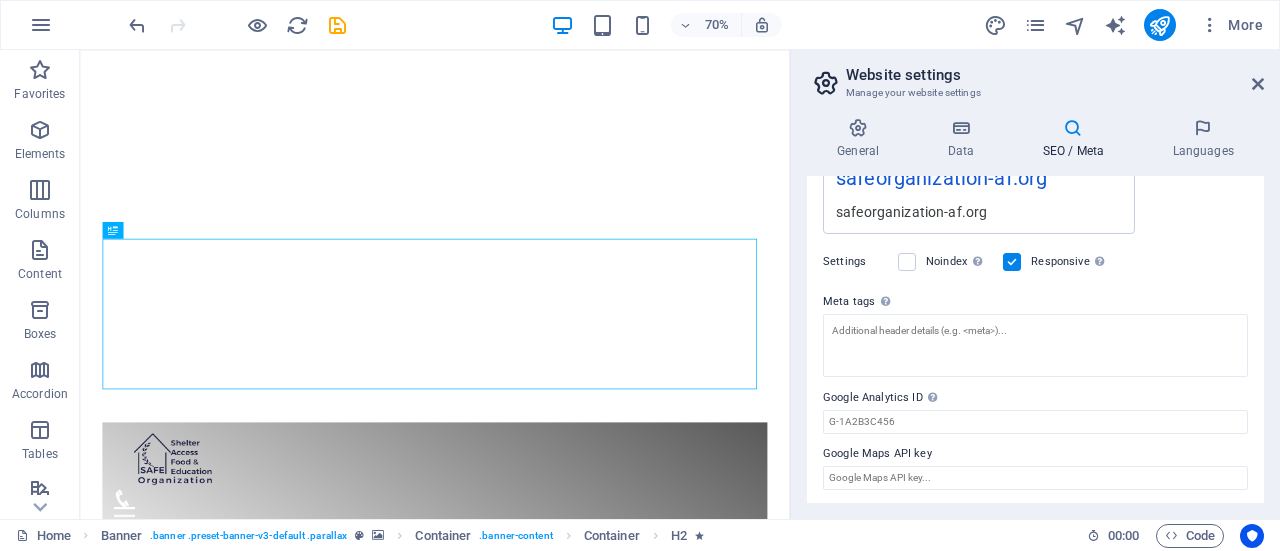 scroll, scrollTop: 0, scrollLeft: 0, axis: both 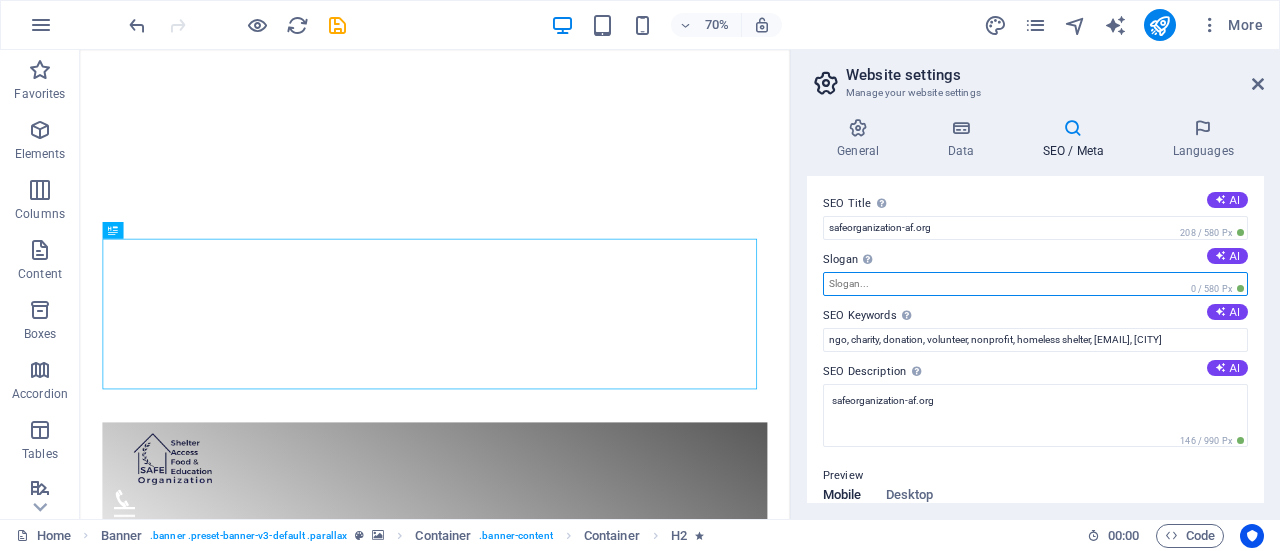 type 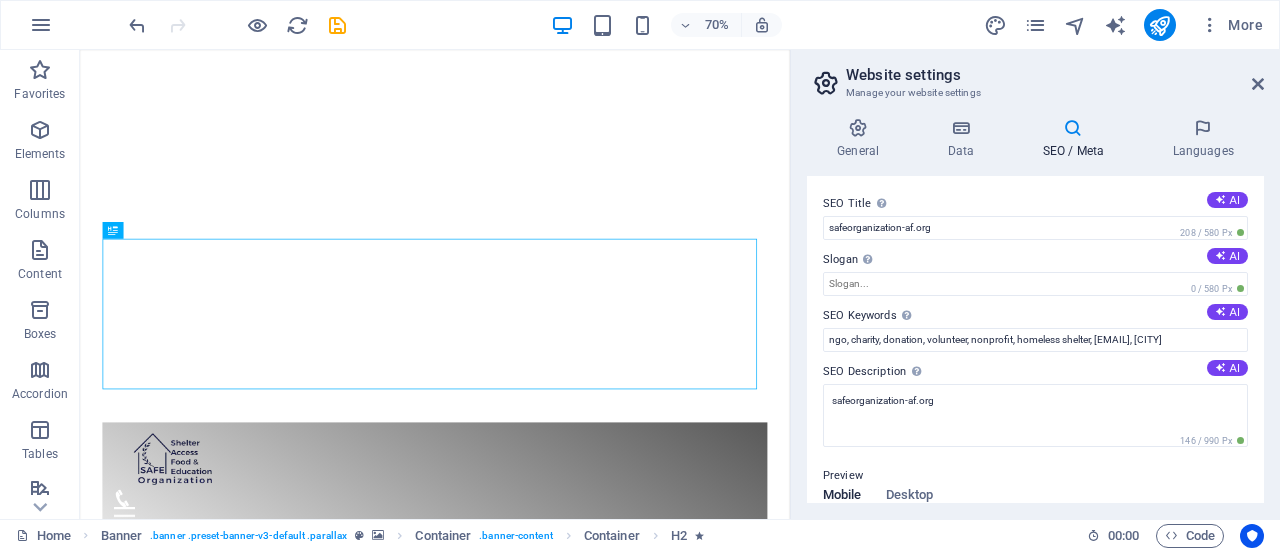 click on "Website settings Manage your website settings" at bounding box center [1037, 76] 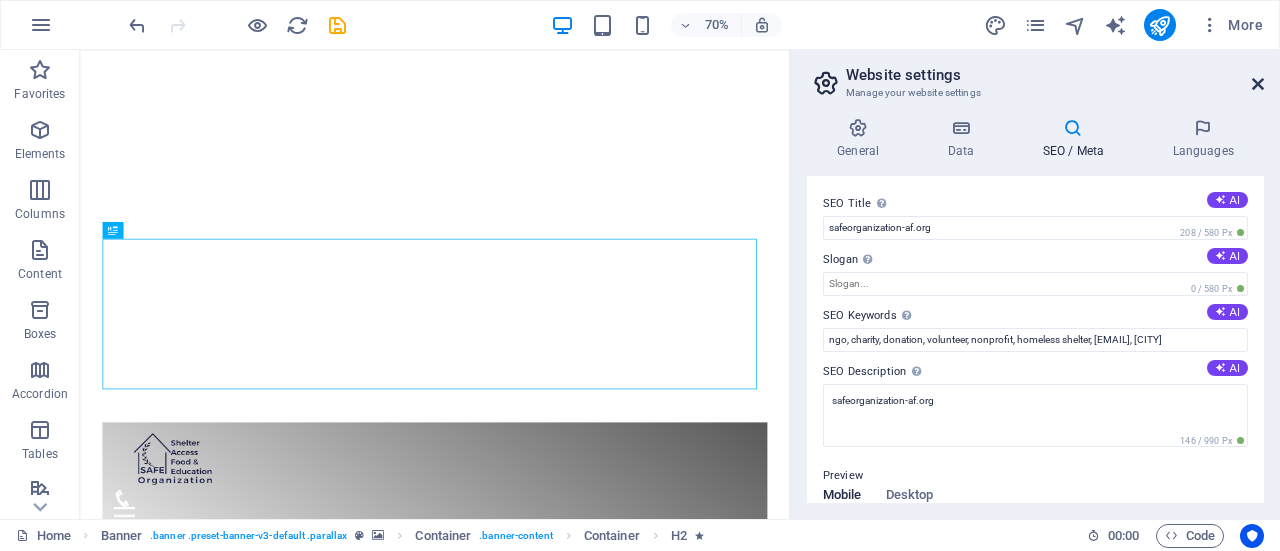 click at bounding box center [1258, 84] 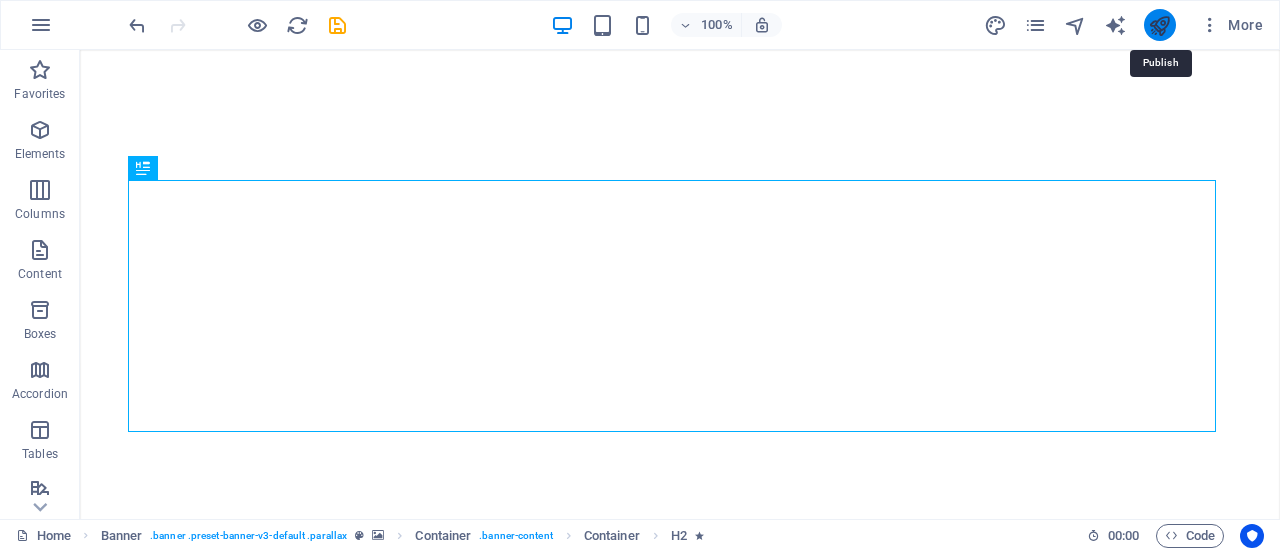 click at bounding box center (1159, 25) 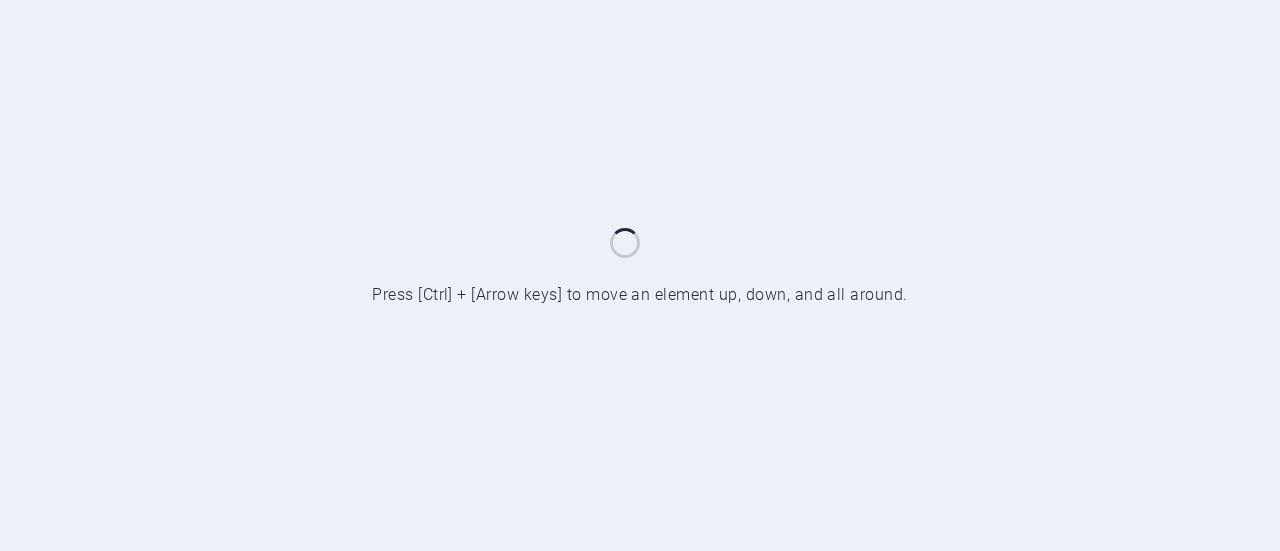 scroll, scrollTop: 0, scrollLeft: 0, axis: both 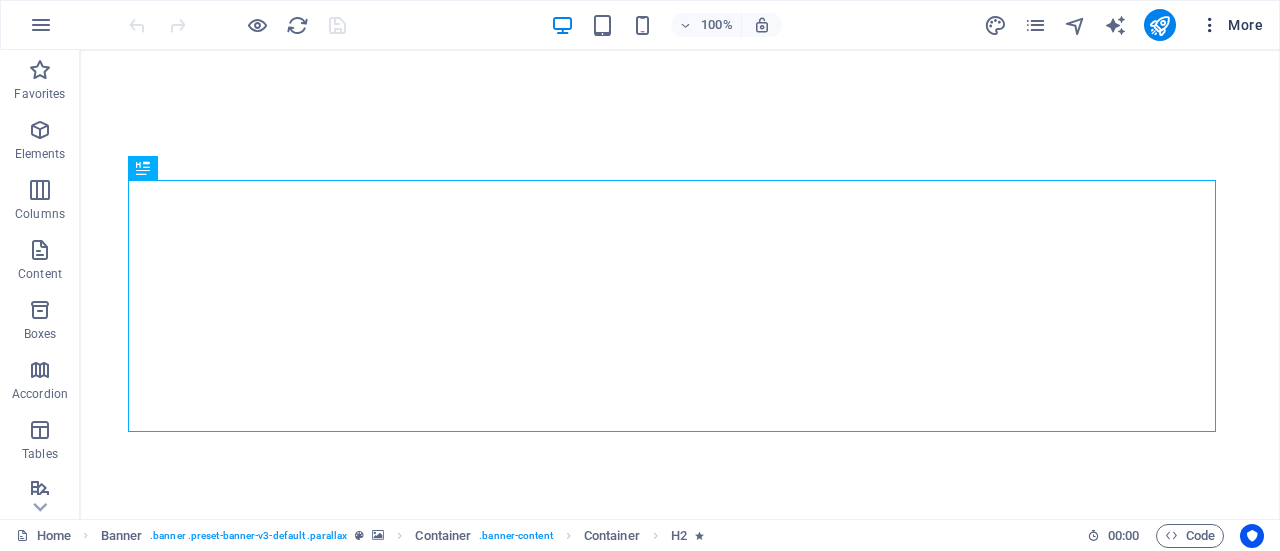 click on "More" at bounding box center (1231, 25) 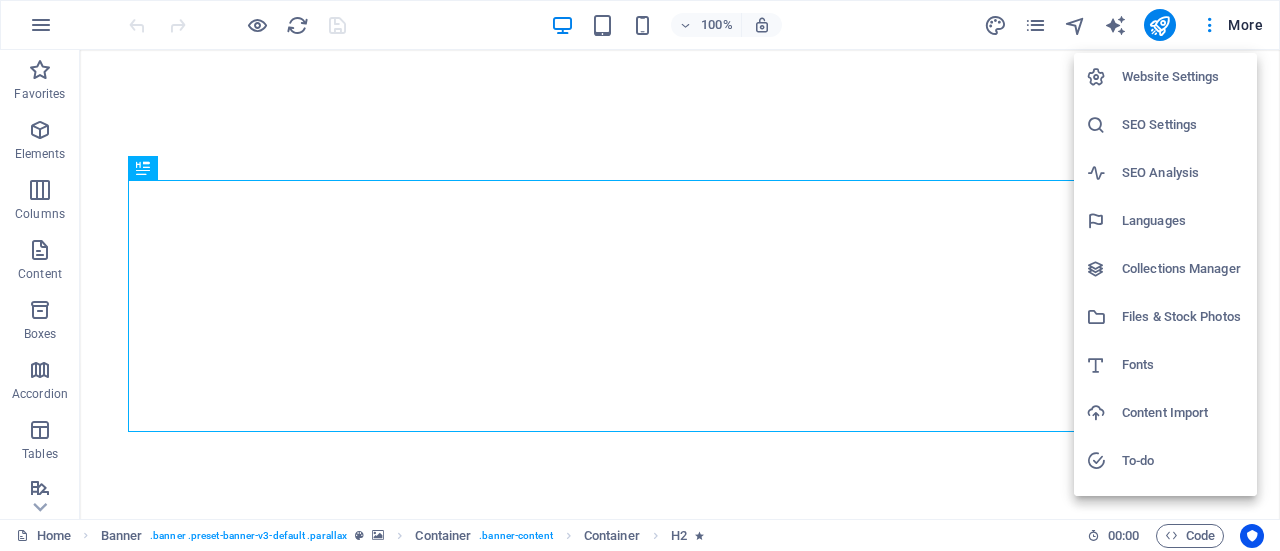 click at bounding box center (640, 275) 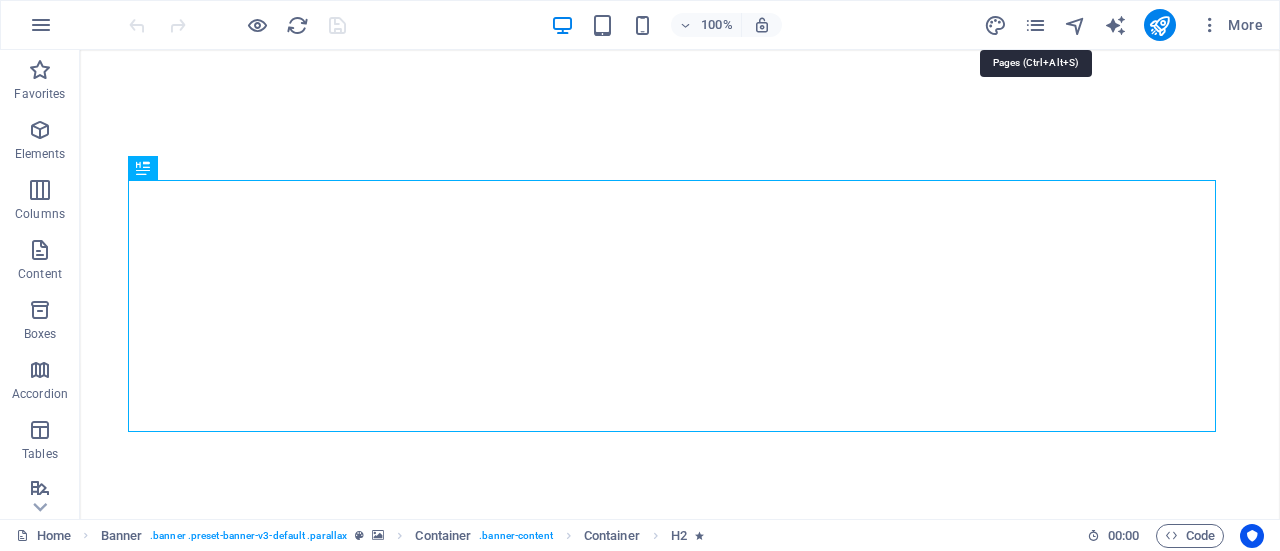 click at bounding box center (1035, 25) 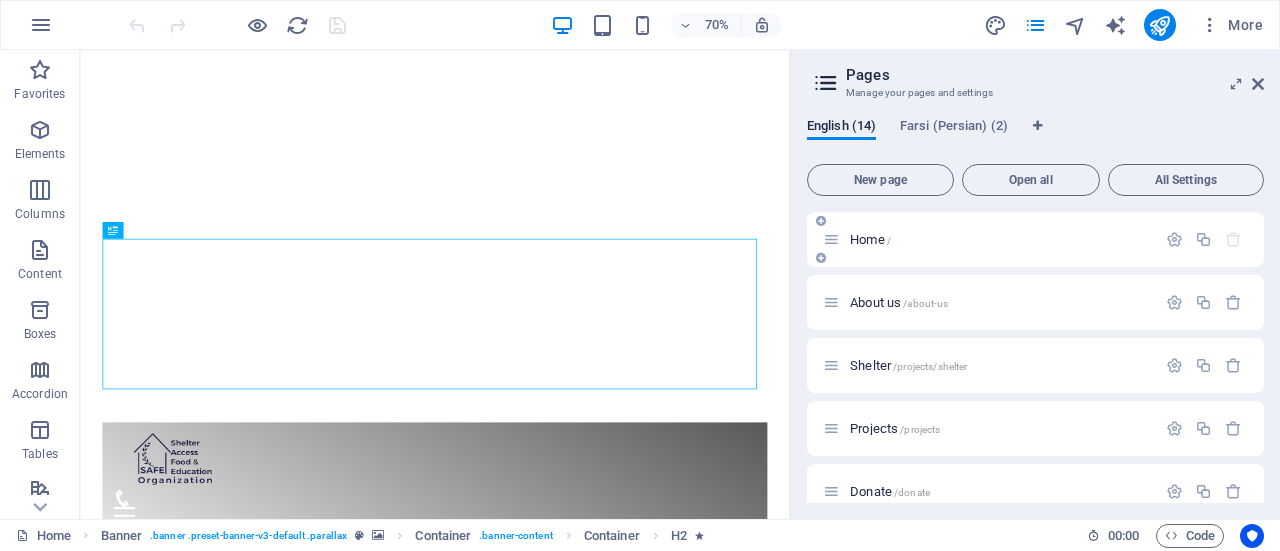 click on "Home /" at bounding box center (1000, 239) 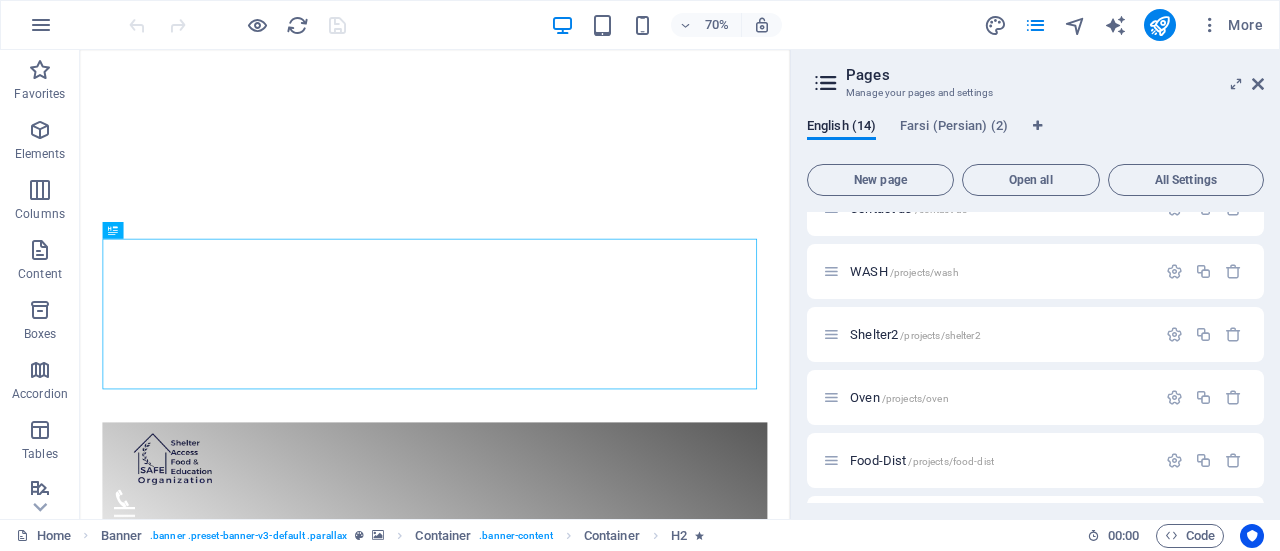 scroll, scrollTop: 0, scrollLeft: 0, axis: both 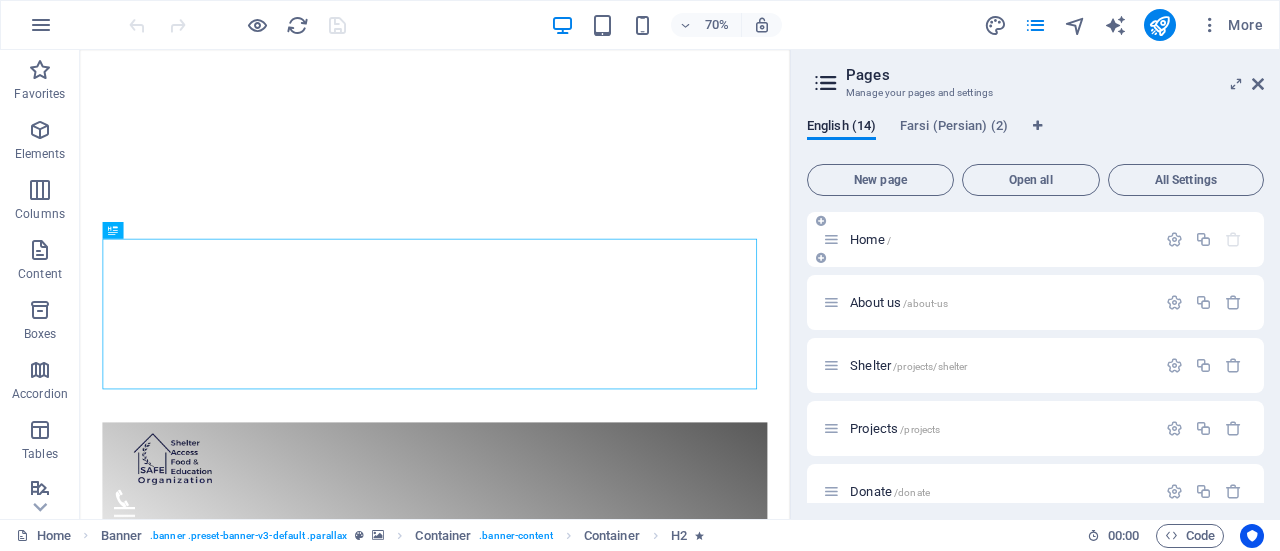 click on "Home /" at bounding box center (1035, 239) 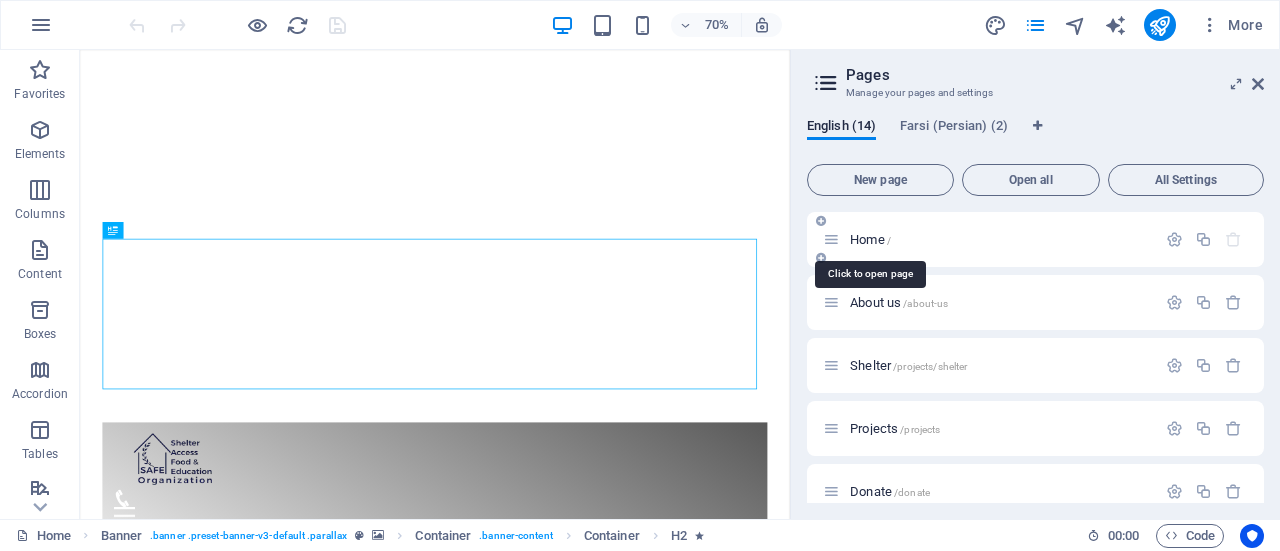 click on "Home /" at bounding box center [870, 239] 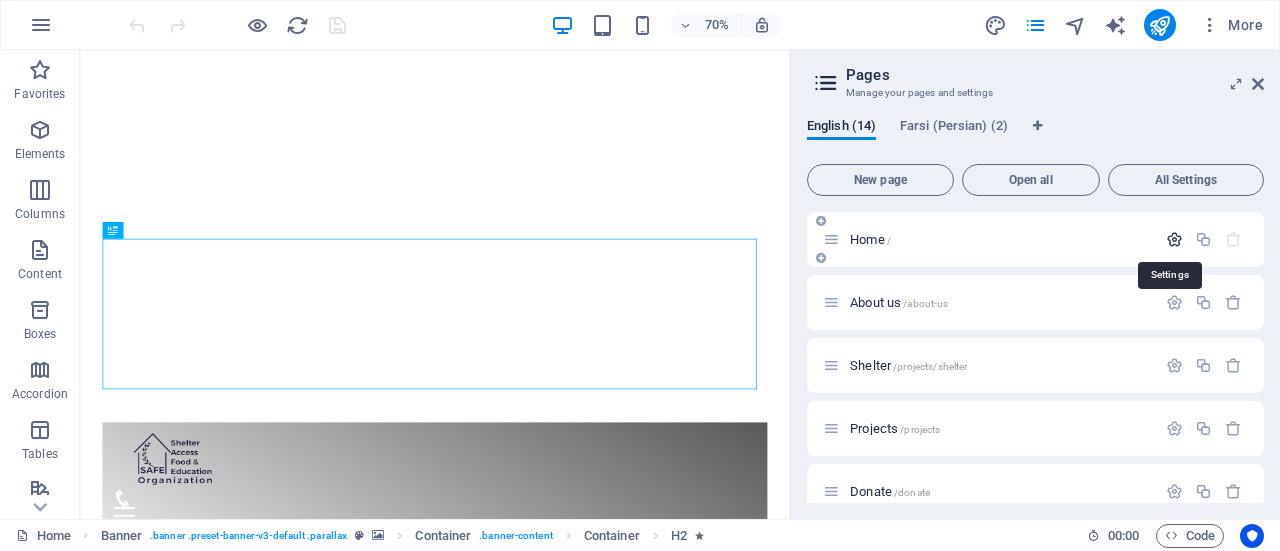 click at bounding box center (1174, 239) 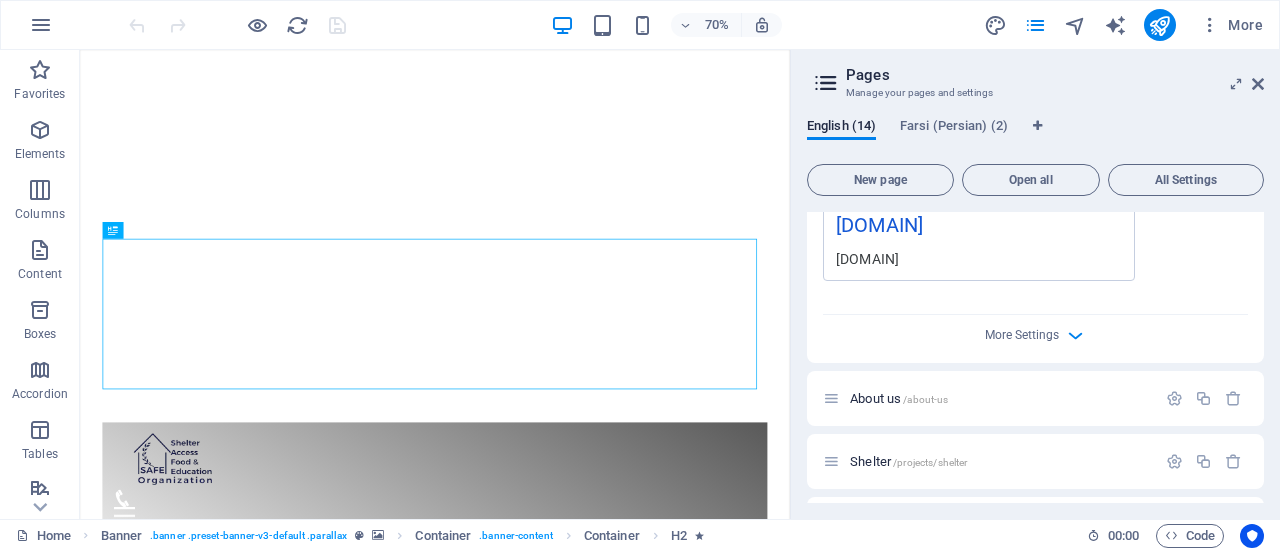 scroll, scrollTop: 651, scrollLeft: 0, axis: vertical 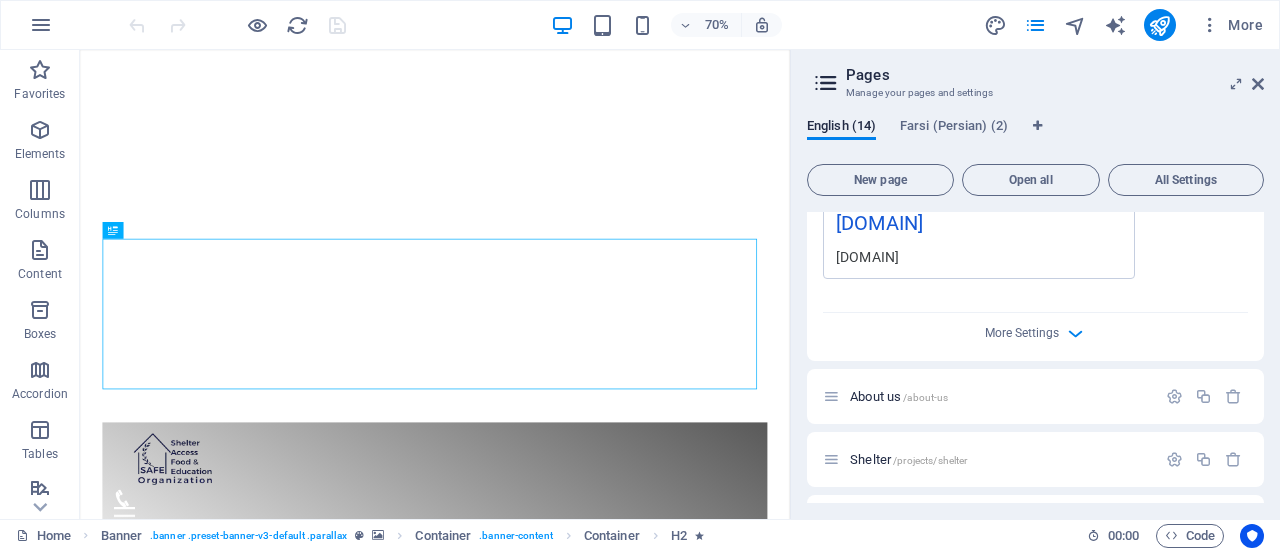 click on "More Settings" at bounding box center [1035, 329] 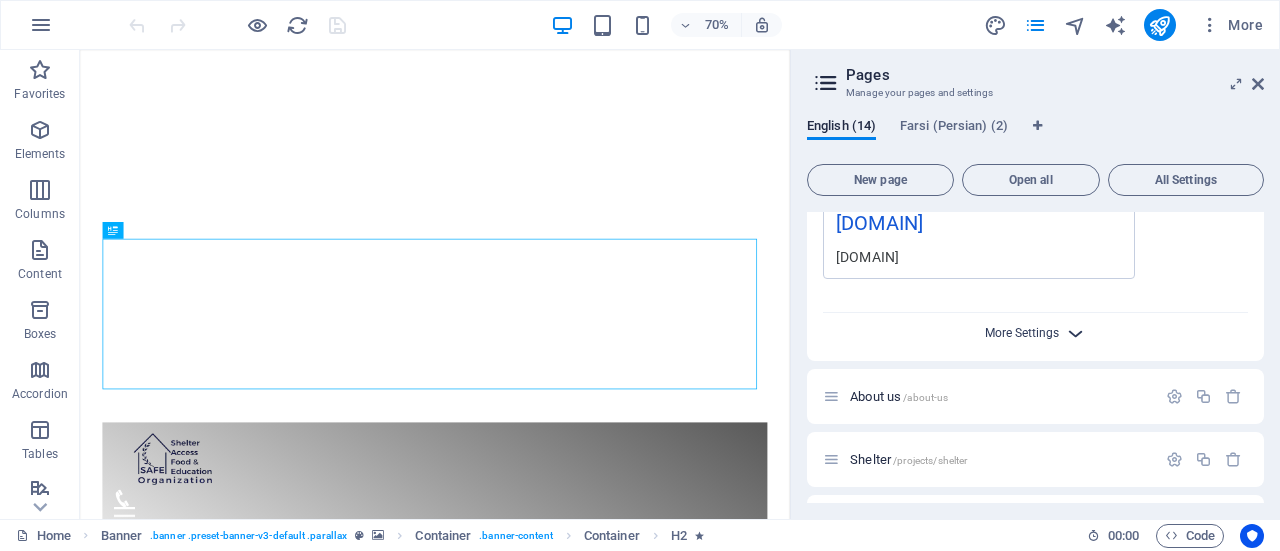 click on "More Settings" at bounding box center (1035, 329) 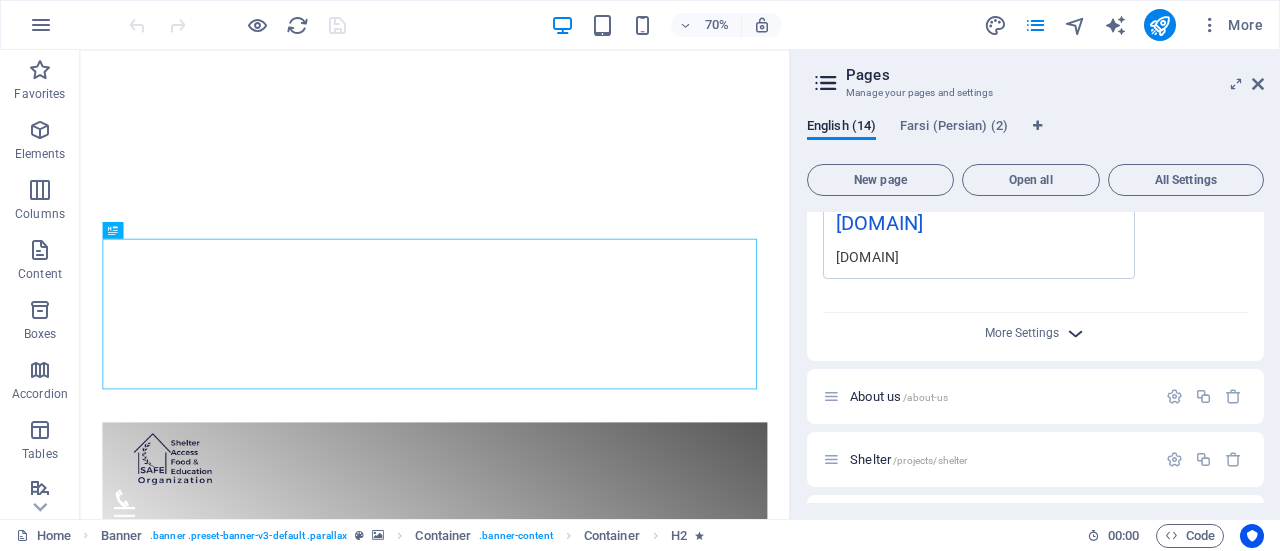 click at bounding box center [1075, 333] 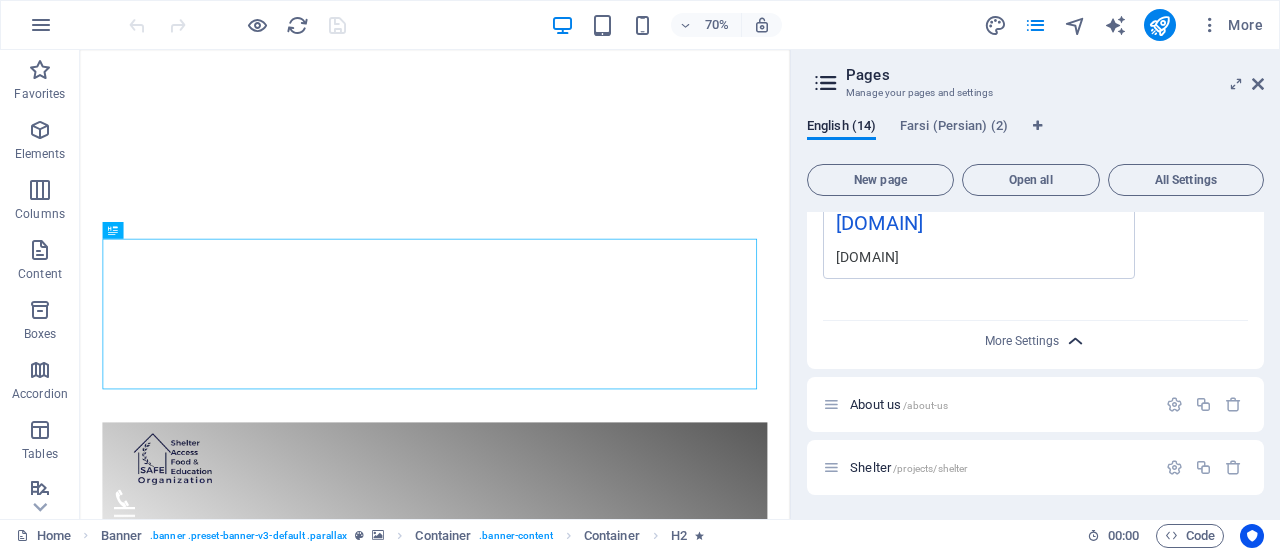 click at bounding box center (1075, 341) 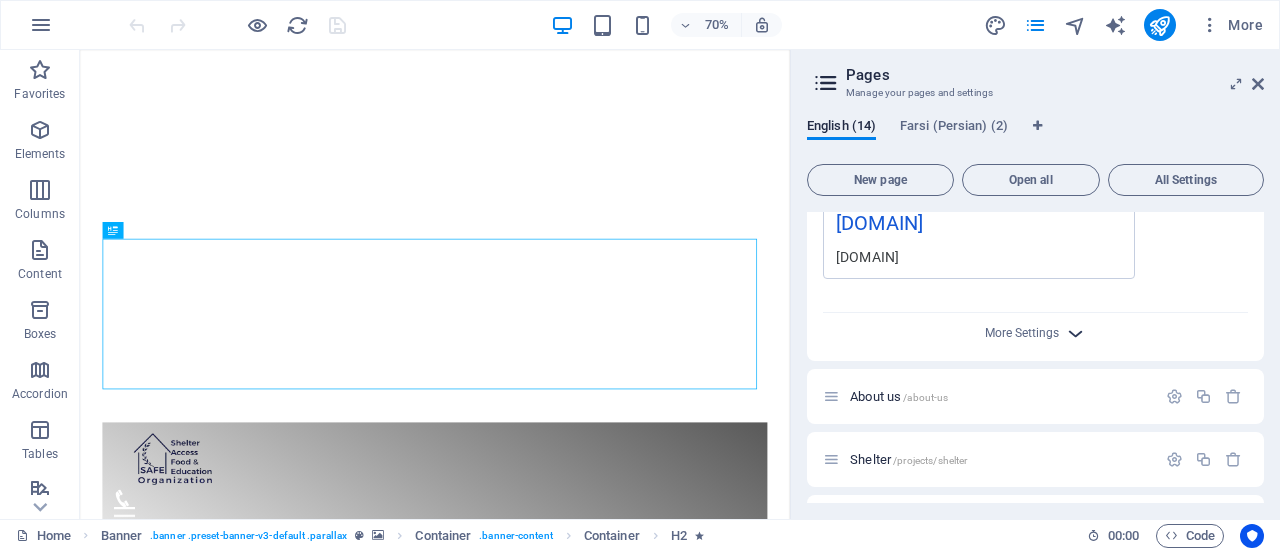 click at bounding box center (1075, 333) 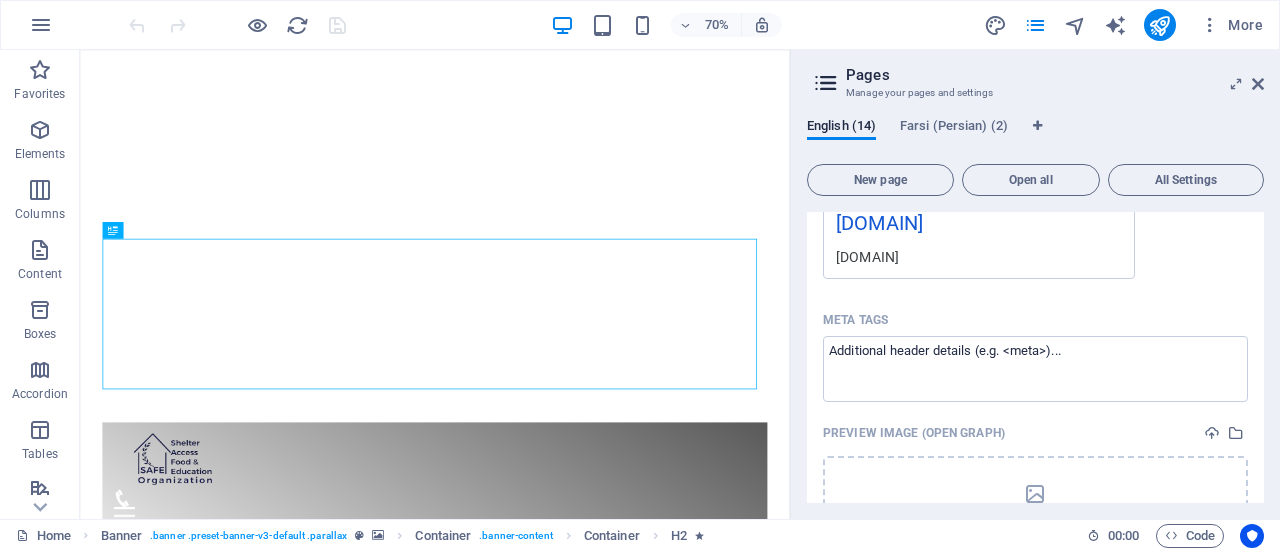 click on "Name Home ​ URL SLUG / ​ SEO Title AI ​ 208 / 580 Px SEO Description AI ​ 146 / 990 Px SEO Keywords AI ​ Settings Menu Noindex Preview Mobile Desktop www.example.com safeorganization-af.org safeorganization-af.org Meta tags ​ Preview Image (Open Graph) Drag files here, click to choose files or select files from Files or our free stock photos & videos More Settings" at bounding box center [1035, 132] 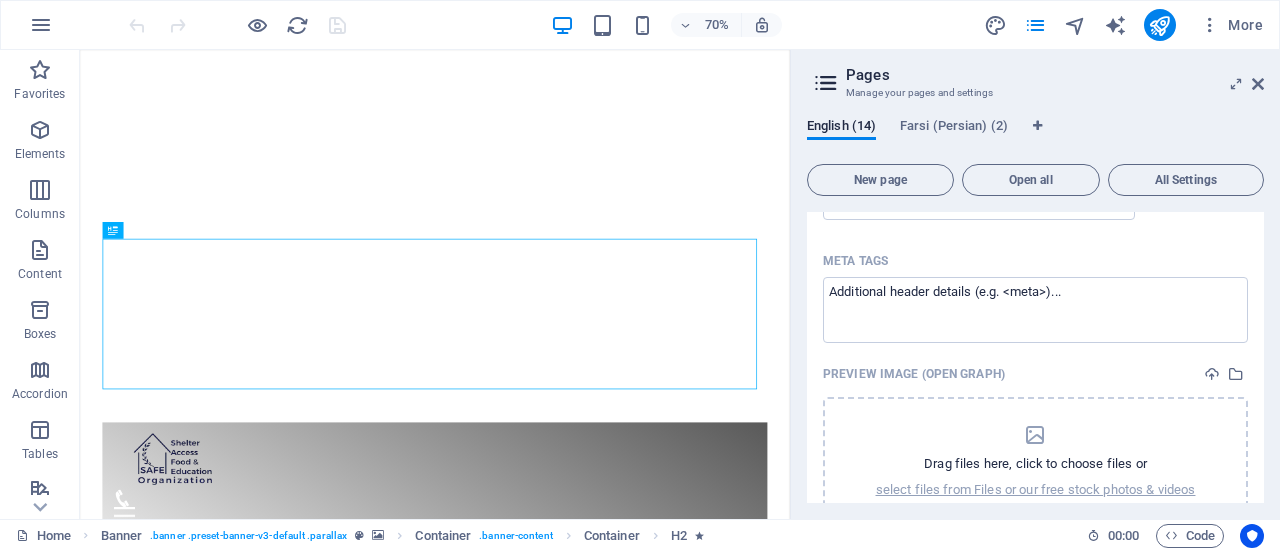 scroll, scrollTop: 710, scrollLeft: 0, axis: vertical 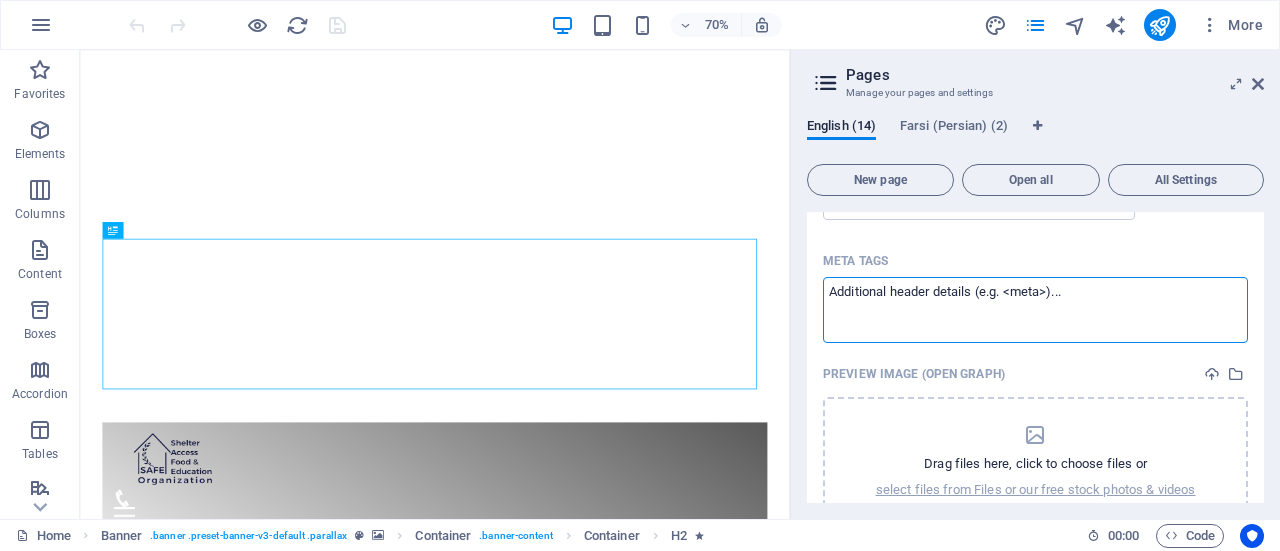 click on "Meta tags ​" at bounding box center [1035, 309] 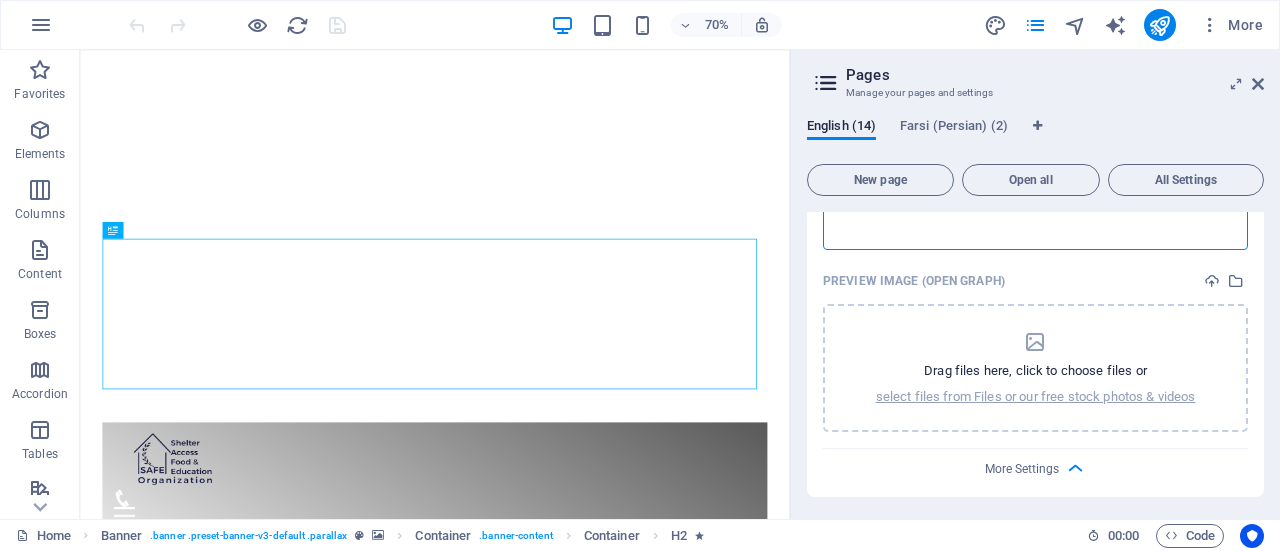 scroll, scrollTop: 804, scrollLeft: 0, axis: vertical 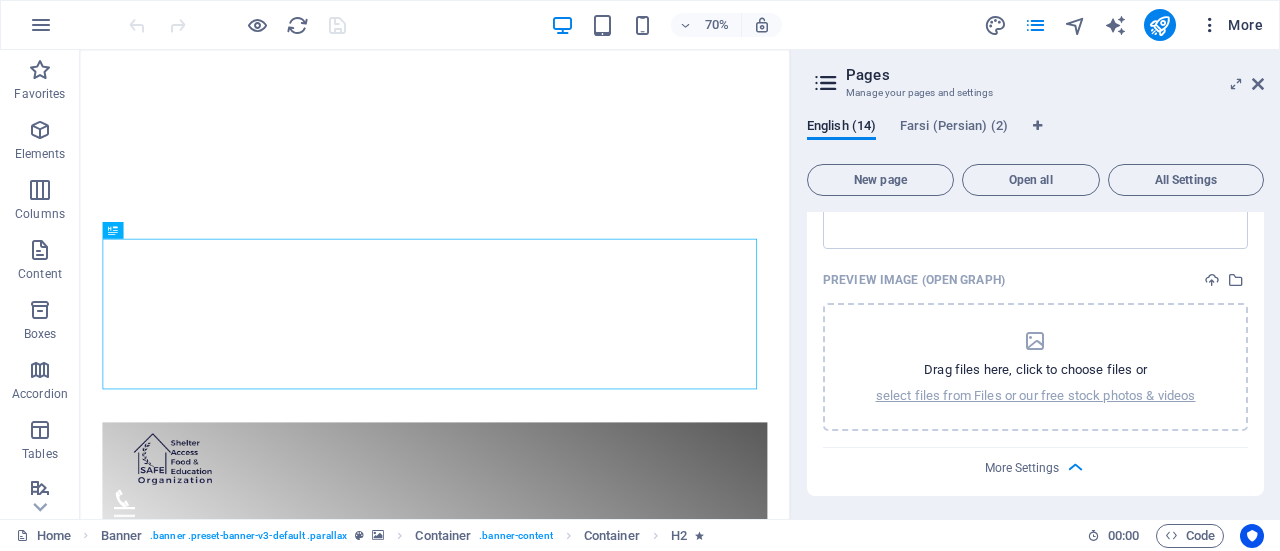 click at bounding box center (1210, 25) 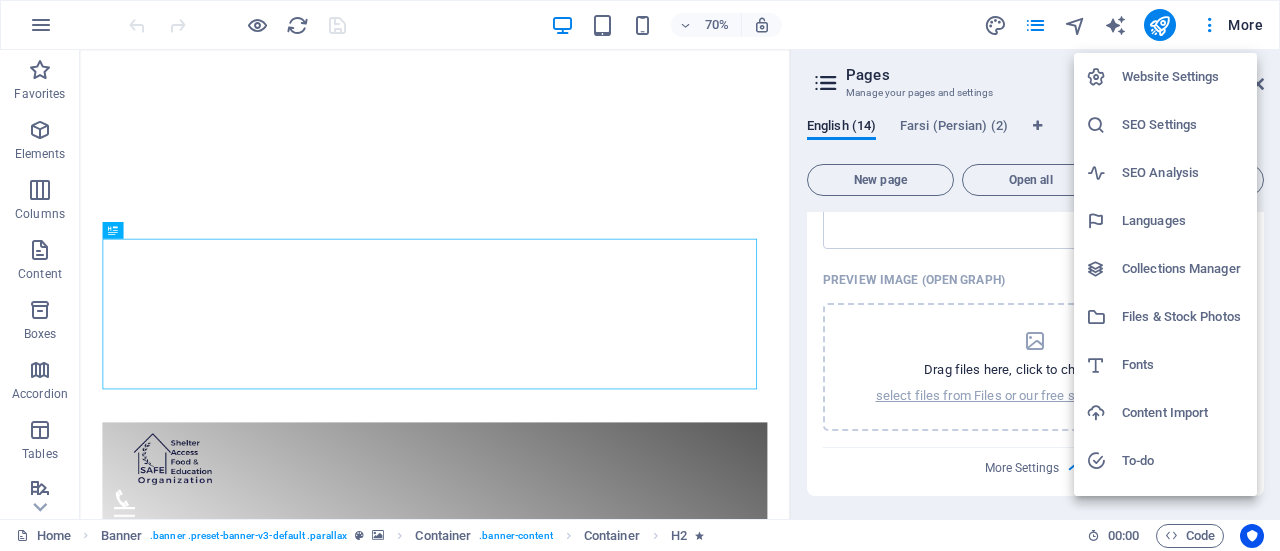 click on "SEO Settings" at bounding box center [1183, 125] 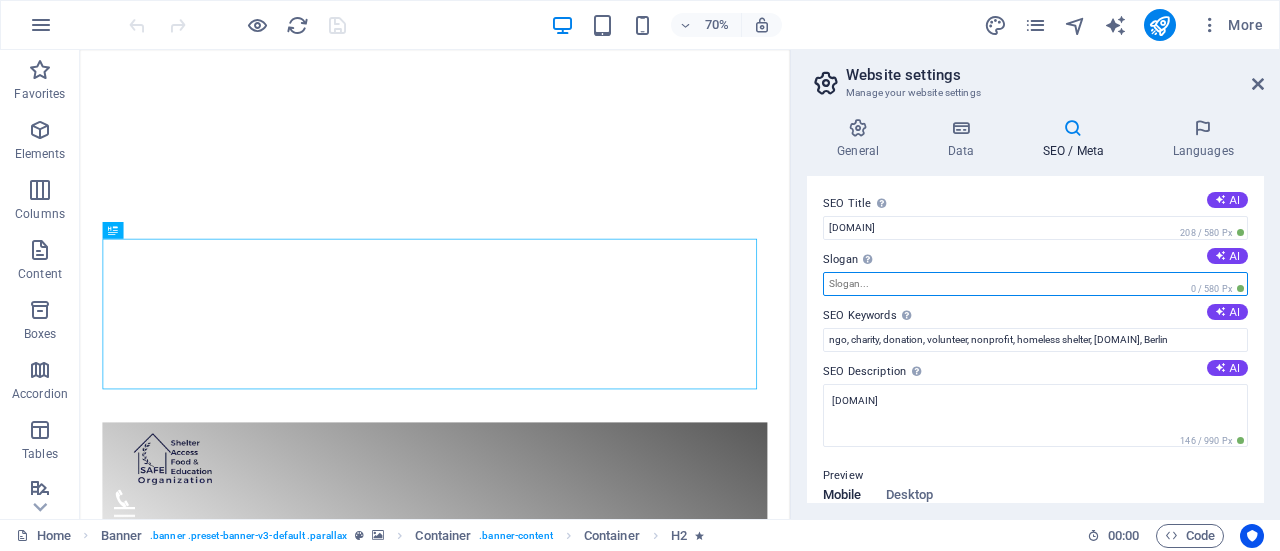 click on "Slogan The slogan of your website. AI" at bounding box center (1035, 284) 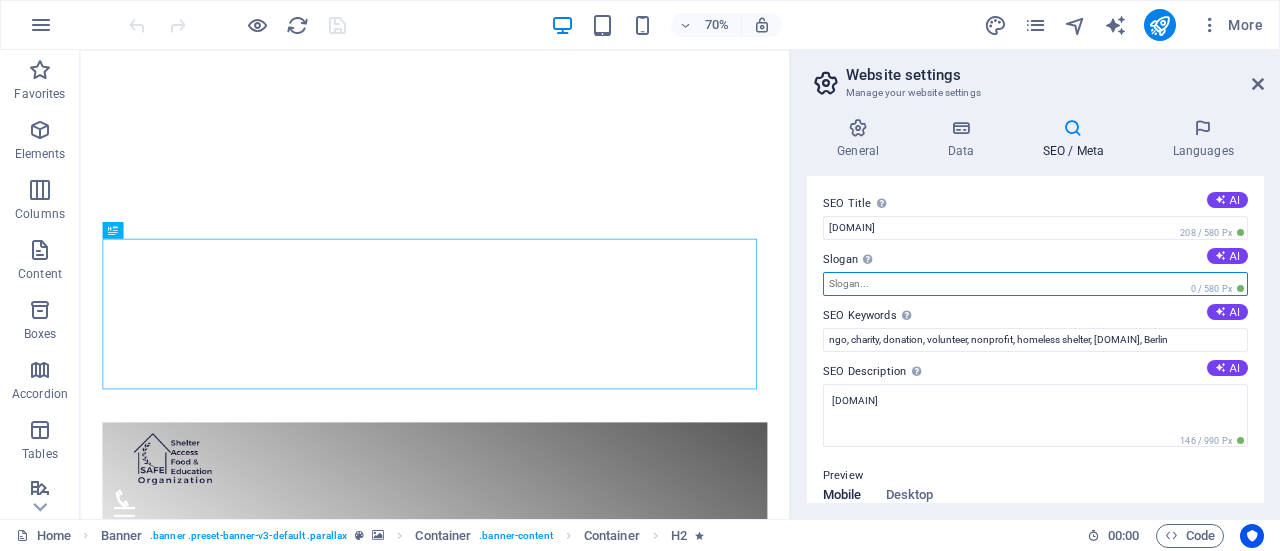 click on "Slogan The slogan of your website. AI" at bounding box center (1035, 284) 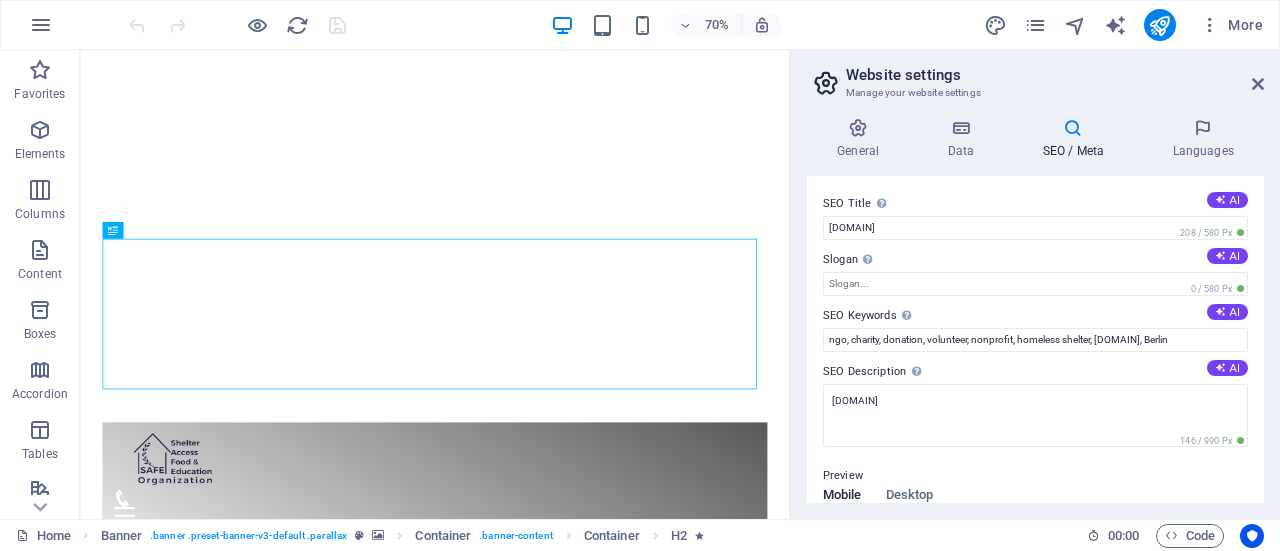 click on "Slogan The slogan of your website. AI" at bounding box center [1035, 260] 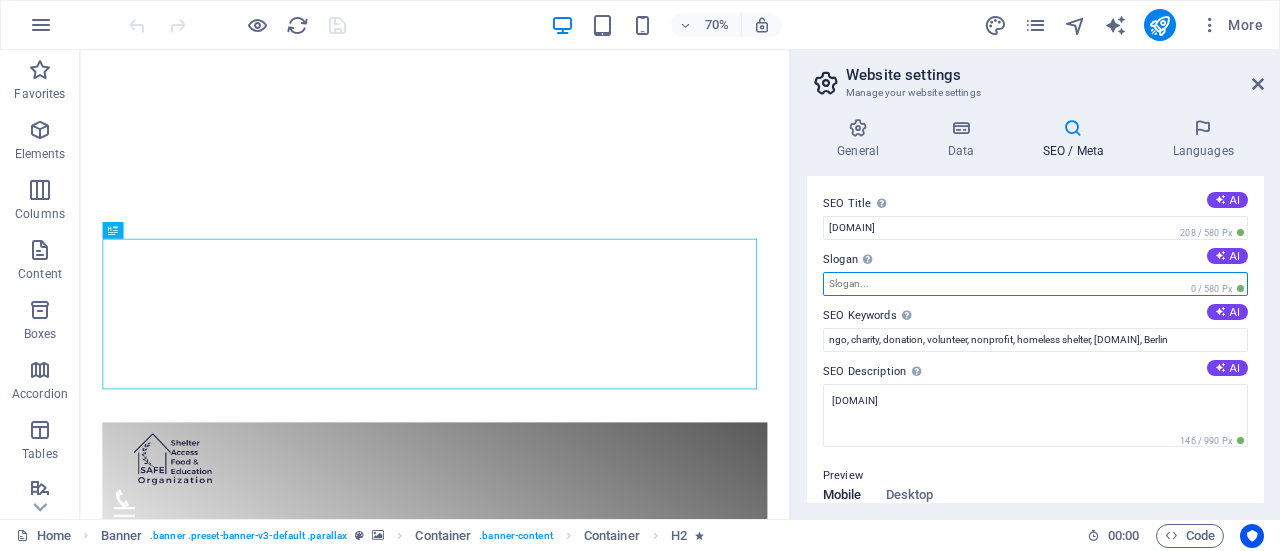 click on "Slogan The slogan of your website. AI" at bounding box center [1035, 284] 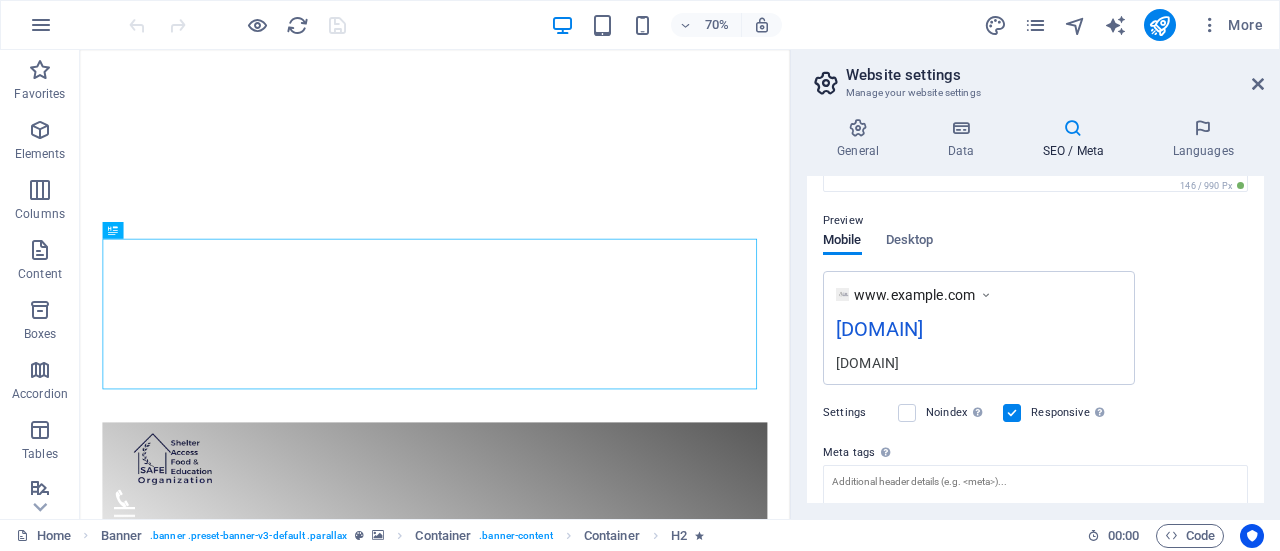 scroll, scrollTop: 256, scrollLeft: 0, axis: vertical 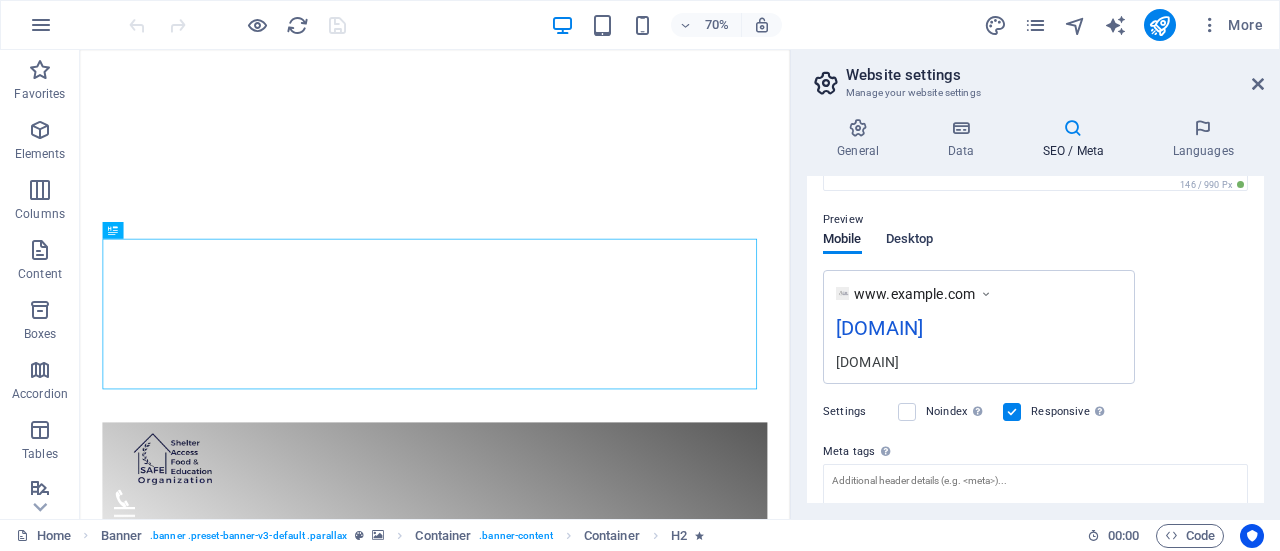 drag, startPoint x: 952, startPoint y: 323, endPoint x: 900, endPoint y: 236, distance: 101.35581 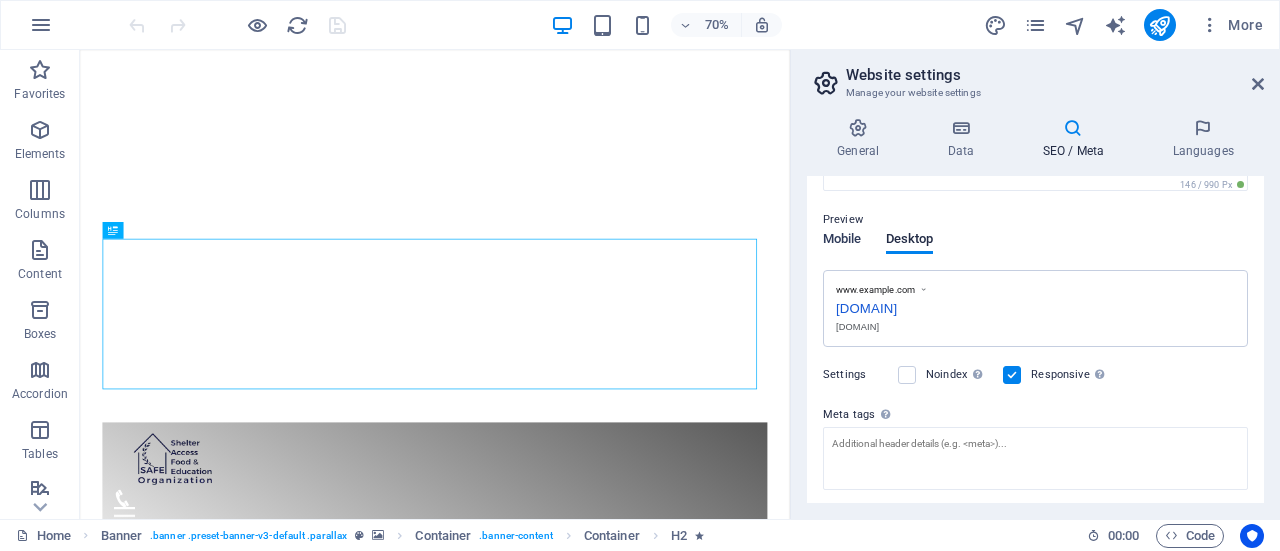 click on "Mobile" at bounding box center (842, 241) 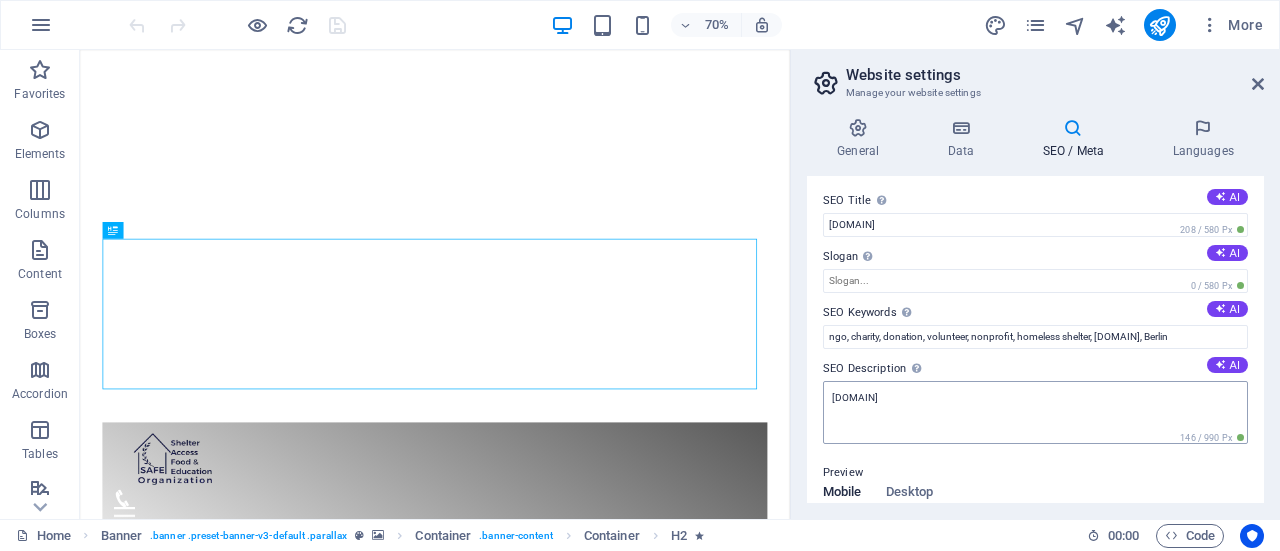 scroll, scrollTop: 3, scrollLeft: 0, axis: vertical 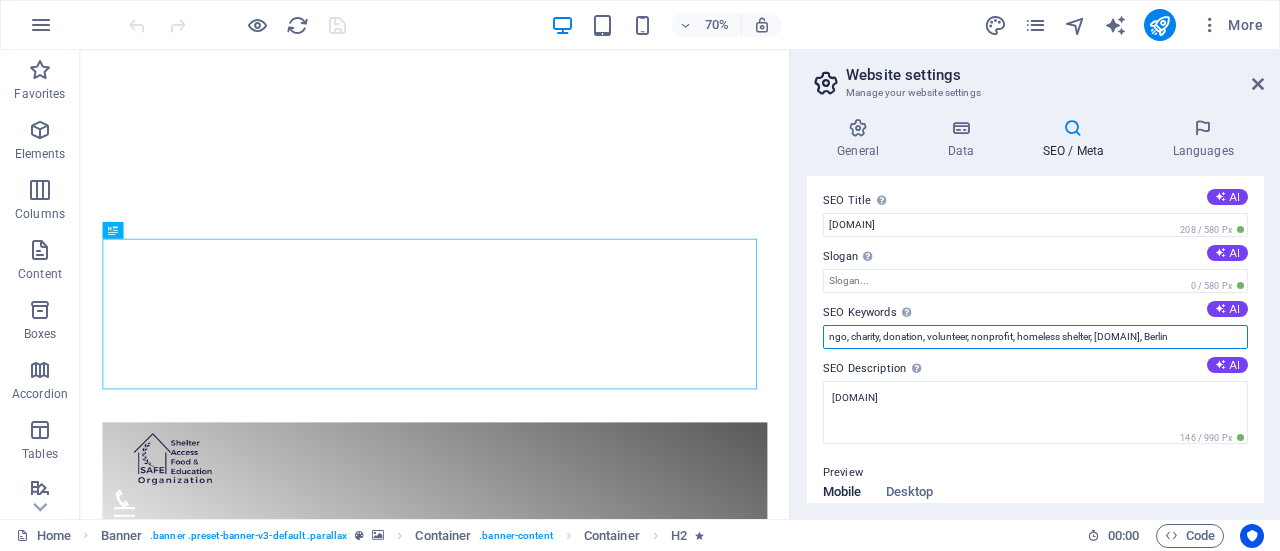 click on "ngo, charity, donation, volunteer, nonprofit, homeless shelter, [EMAIL], [CITY]" at bounding box center (1035, 337) 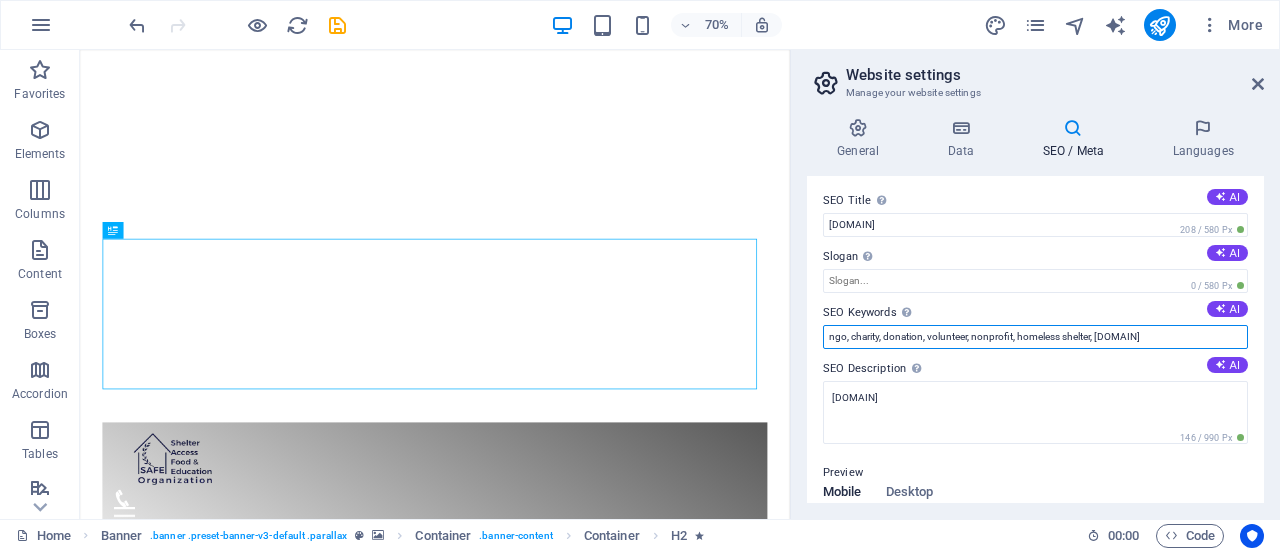 type on "ngo, charity, donation, volunteer, nonprofit, homeless shelter, safeorganization-af.org" 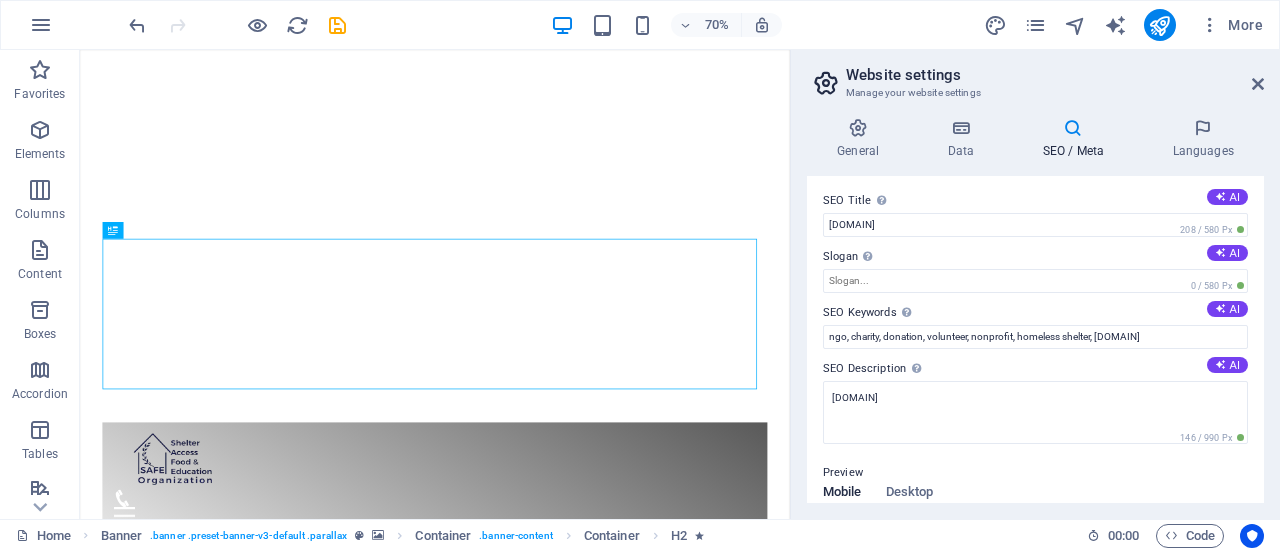 click on "SEO Keywords Comma-separated list of keywords representing your website. AI" at bounding box center (1035, 313) 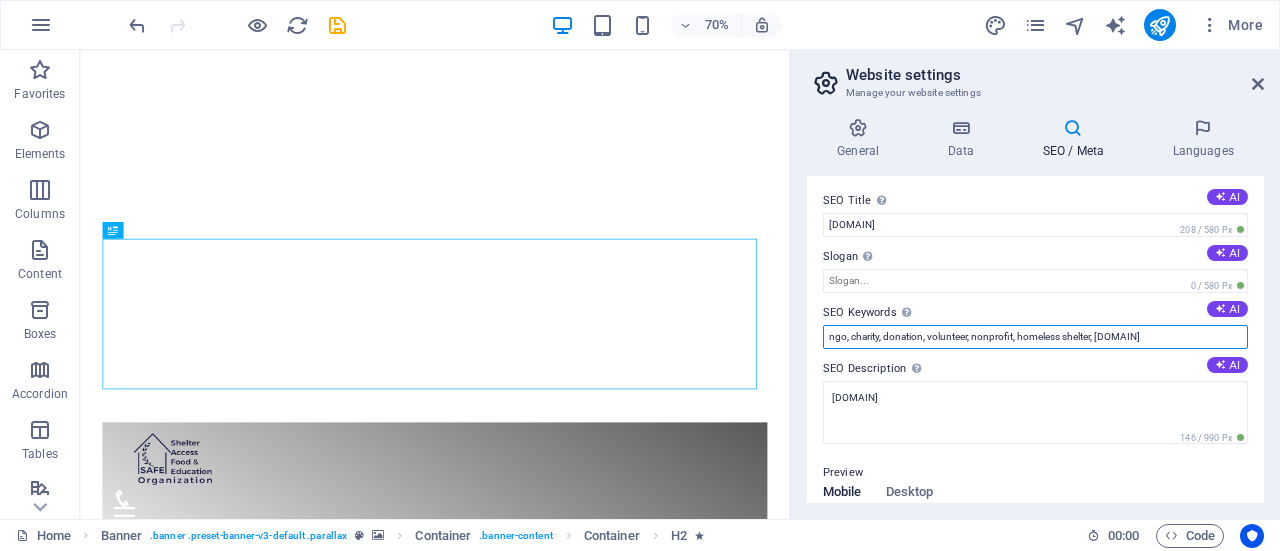 click on "ngo, charity, donation, volunteer, nonprofit, homeless shelter, safeorganization-af.org" at bounding box center (1035, 337) 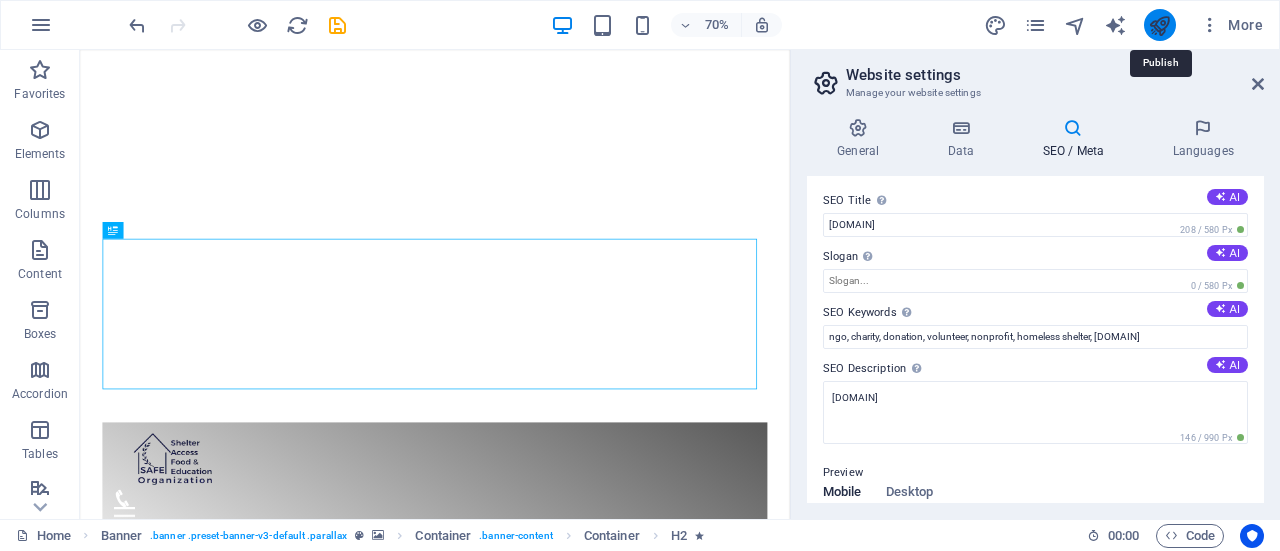 click at bounding box center [1159, 25] 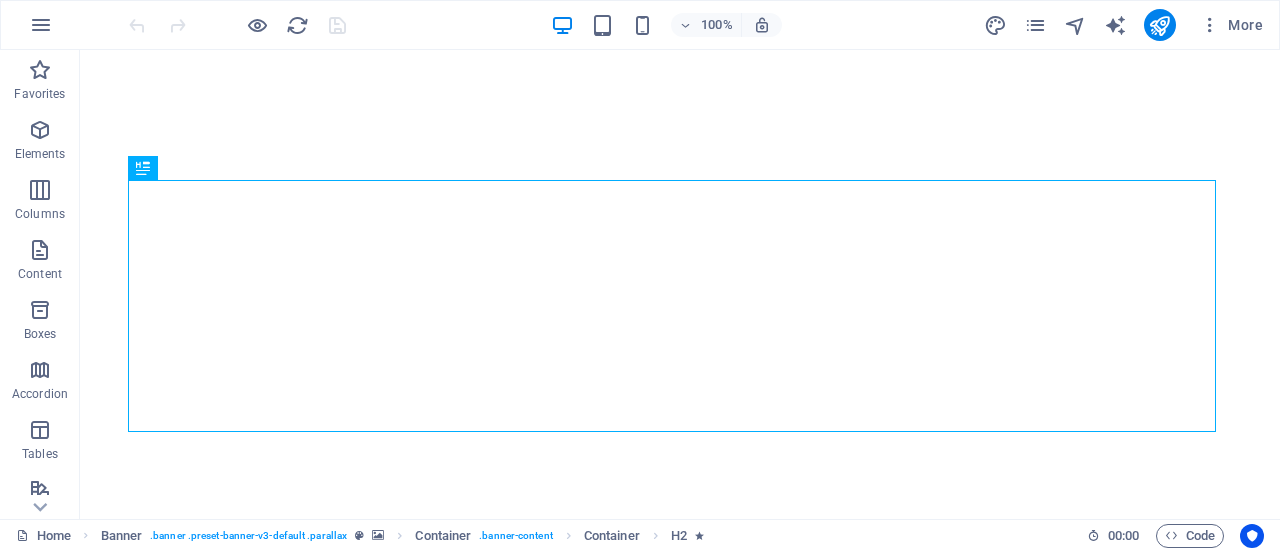 scroll, scrollTop: 0, scrollLeft: 0, axis: both 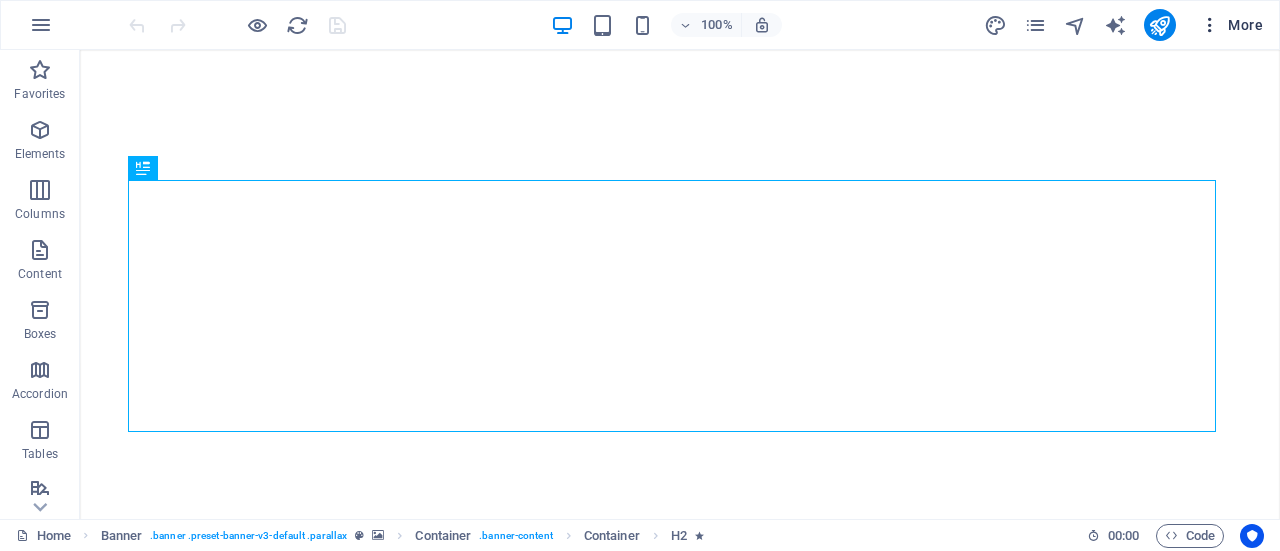 click on "More" at bounding box center [1231, 25] 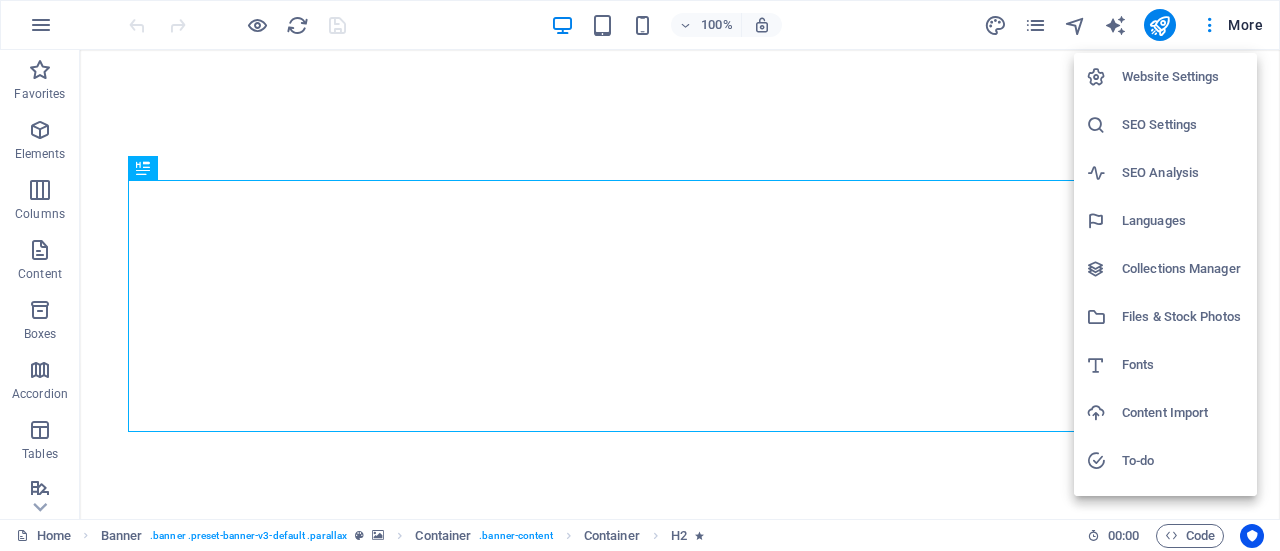 click on "SEO Analysis" at bounding box center [1183, 173] 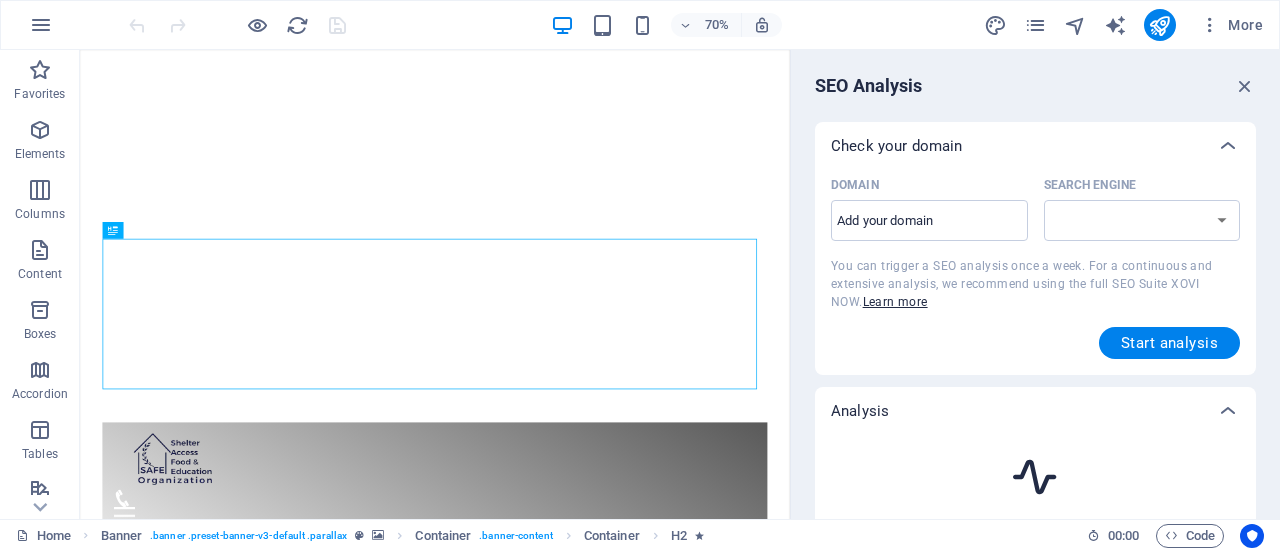 select on "google.com" 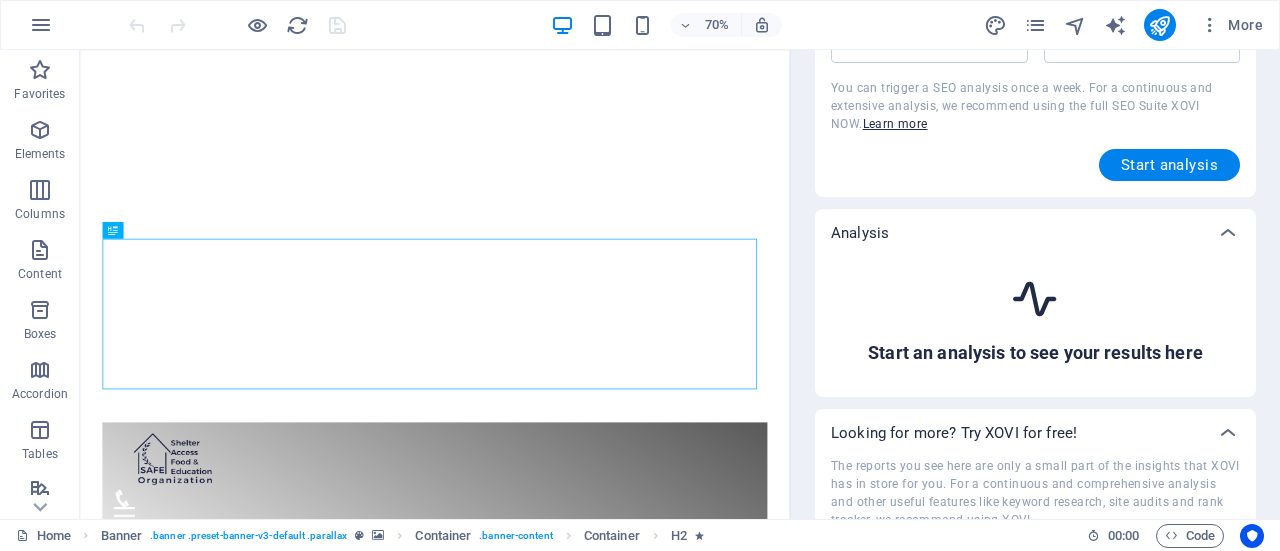 scroll, scrollTop: 0, scrollLeft: 0, axis: both 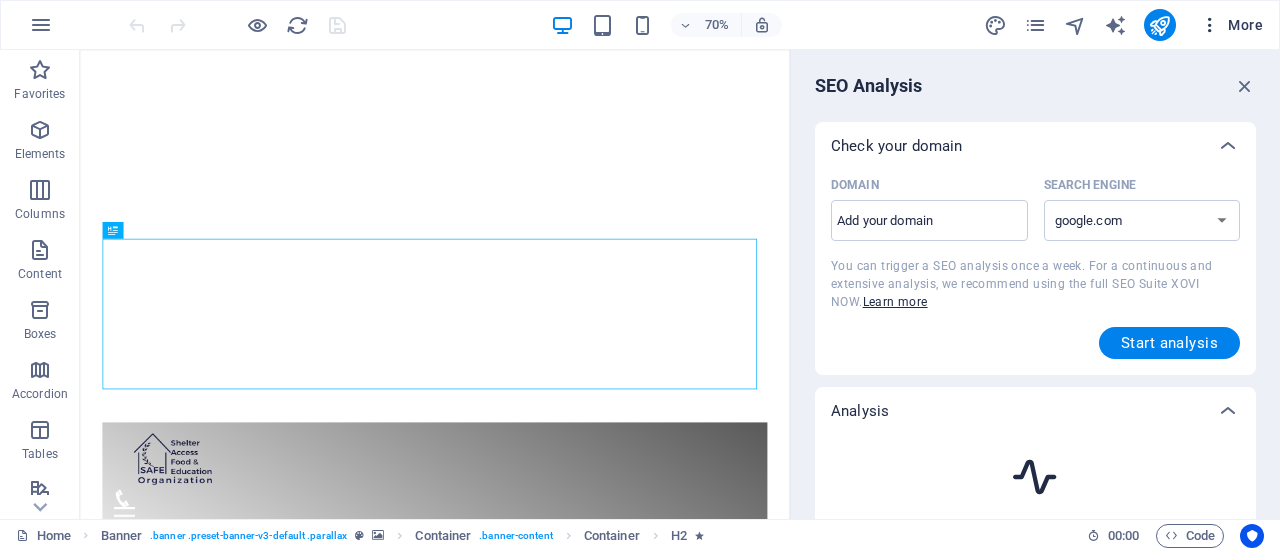 click on "More" at bounding box center (1231, 25) 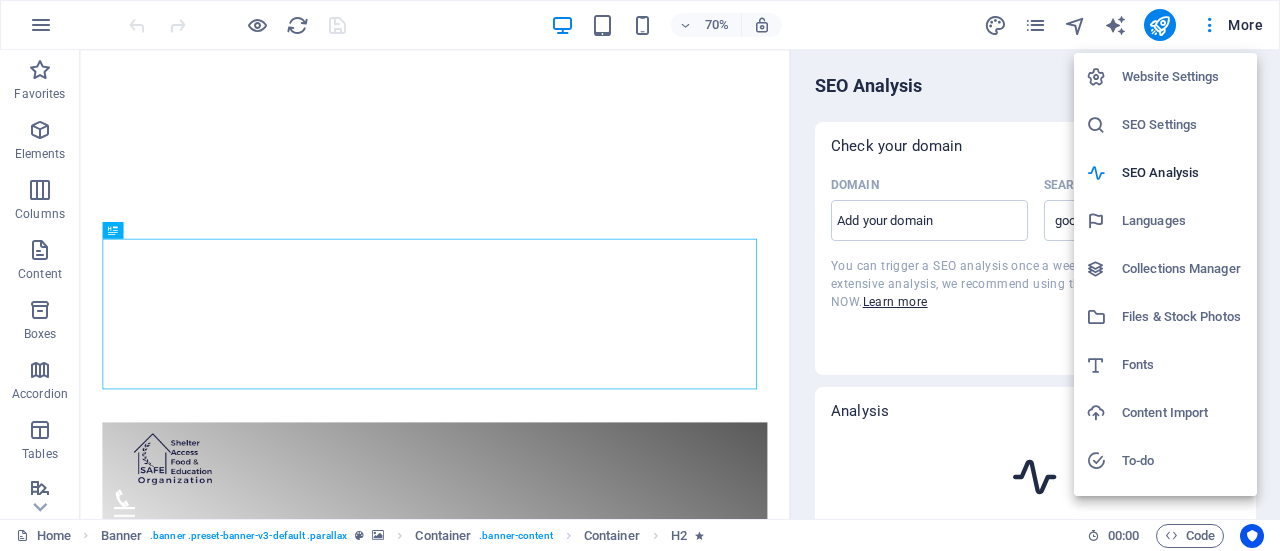 click on "SEO Settings" at bounding box center [1183, 125] 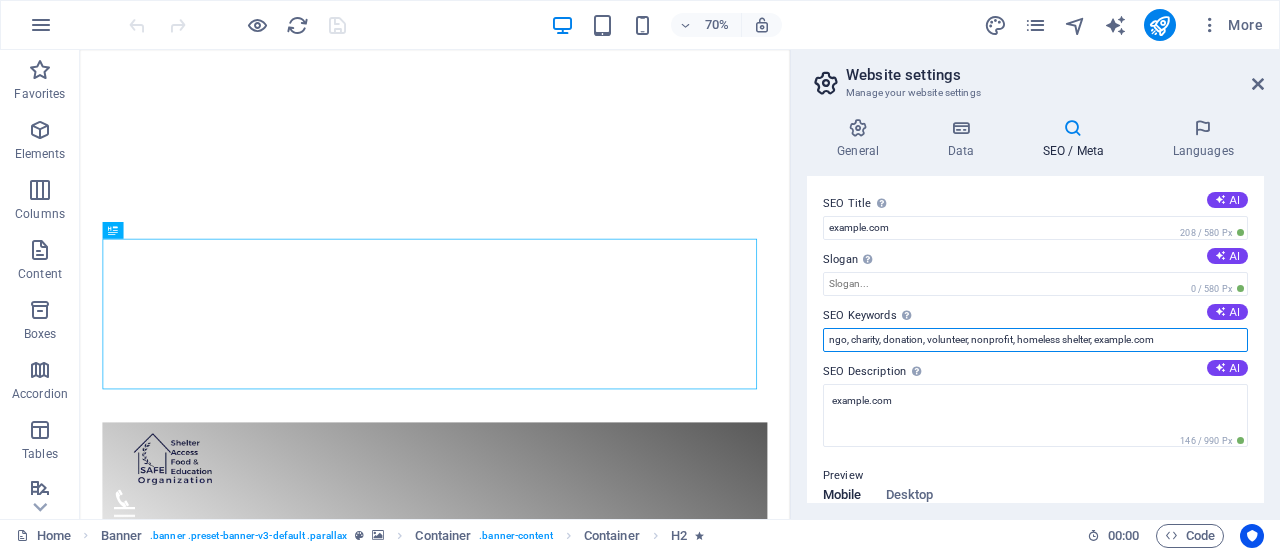 click on "ngo, charity, donation, volunteer, nonprofit, homeless shelter, safeorganization-af.org" at bounding box center (1035, 340) 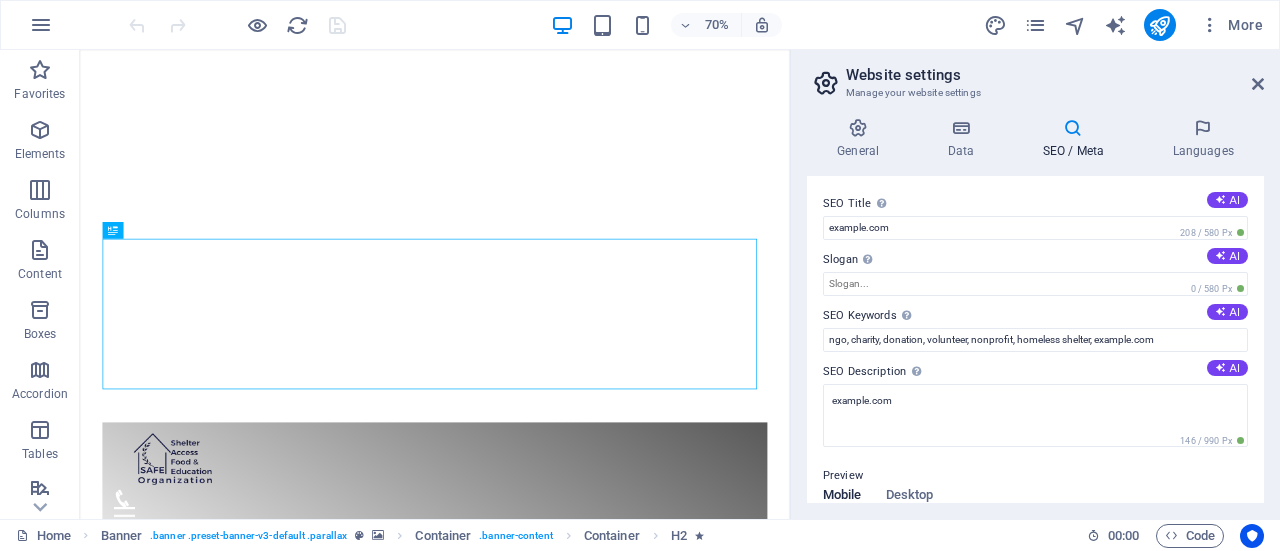 click on "SEO Title The title of your website - make it something that stands out in search engine results. AI safeorganization-af.org 208 / 580 Px Slogan The slogan of your website. AI 0 / 580 Px SEO Keywords Comma-separated list of keywords representing your website. AI ngo, charity, donation, volunteer, nonprofit, homeless shelter, safeorganization-af.org SEO Description Describe the contents of your website - this is crucial for search engines and SEO! AI safeorganization-af.org 146 / 990 Px Preview Mobile Desktop www.example.com safeorganization-af.org safeorganization-af.org Settings Noindex Instruct search engines to exclude this website from search results. Responsive Determine whether the website should be responsive based on screen resolution. Meta tags Enter HTML code here that will be placed inside the  tags of your website. Please note that your website may not function if you include code with errors. Google Analytics ID Google Maps API key" at bounding box center (1035, 339) 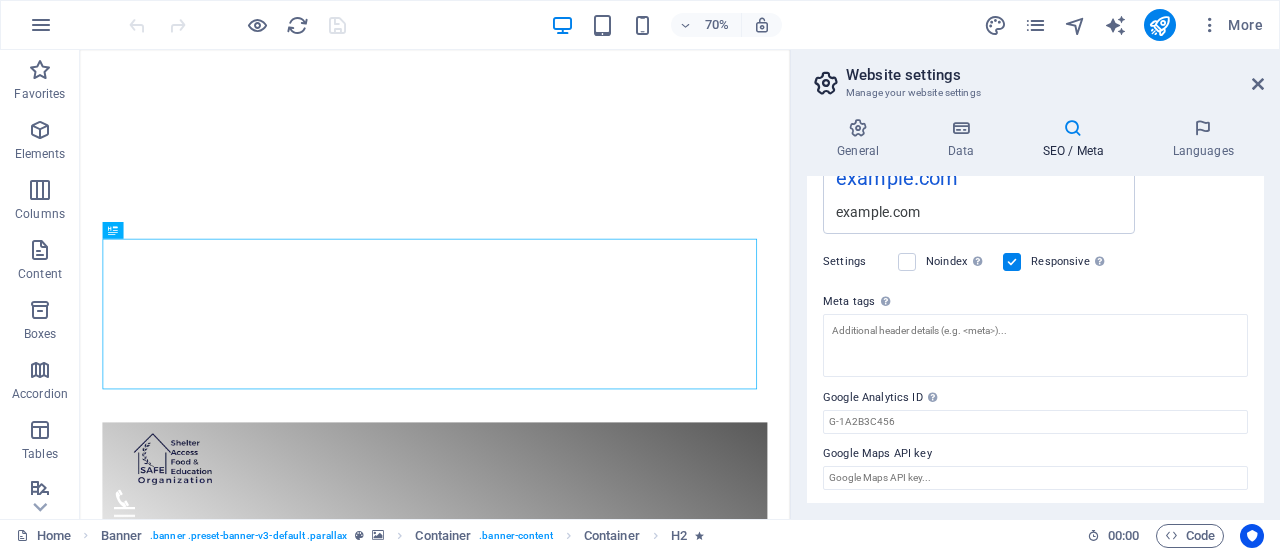 scroll, scrollTop: 0, scrollLeft: 0, axis: both 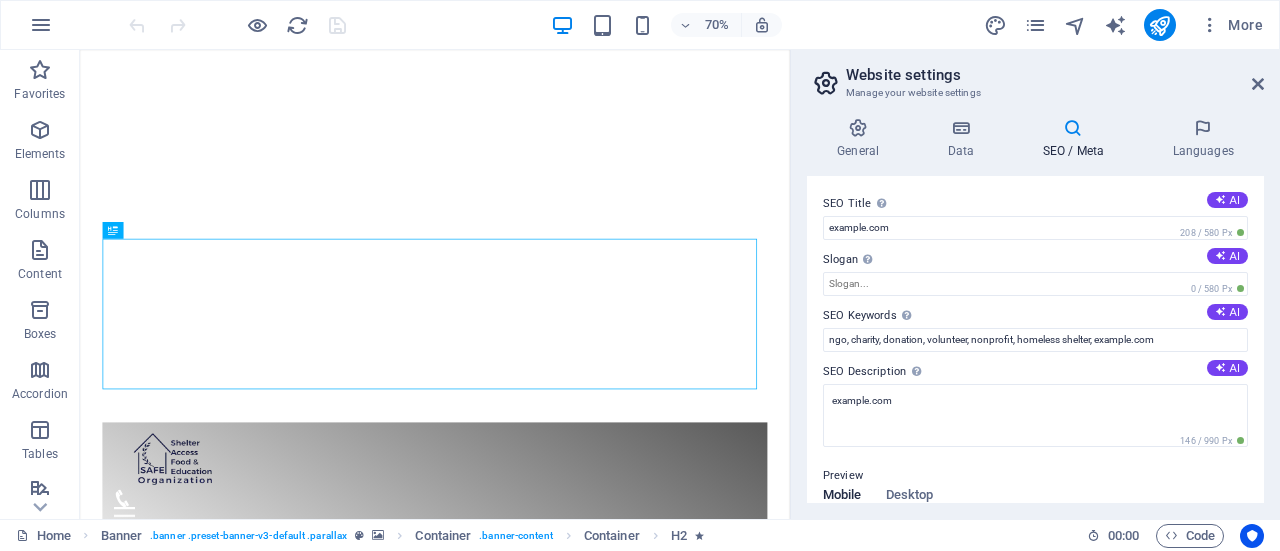 click on "SEO / Meta" at bounding box center [1077, 139] 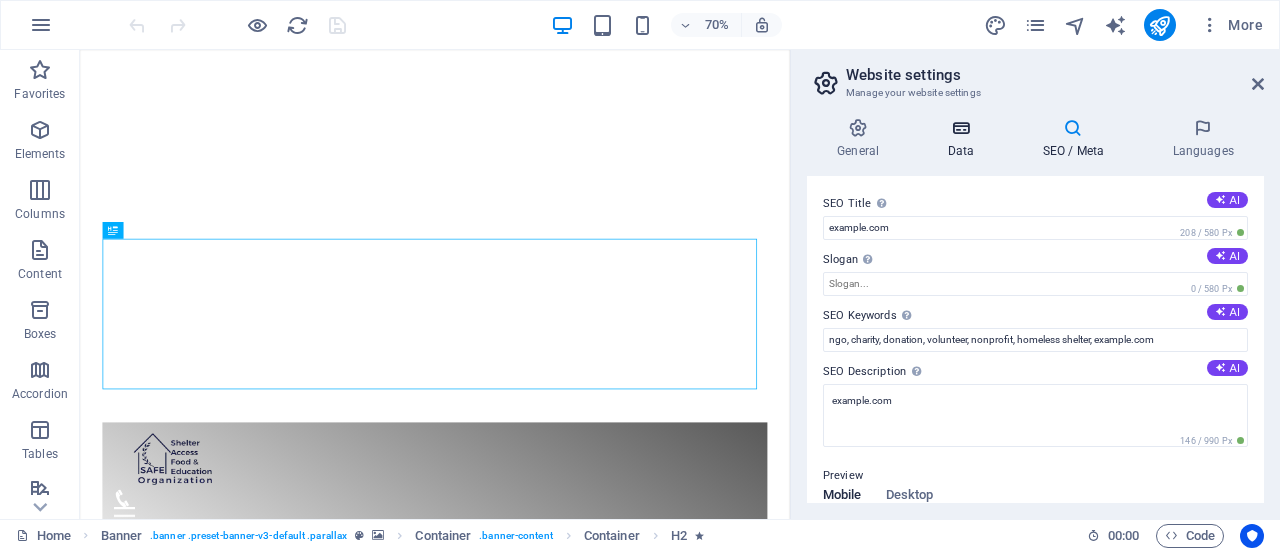 click at bounding box center (960, 128) 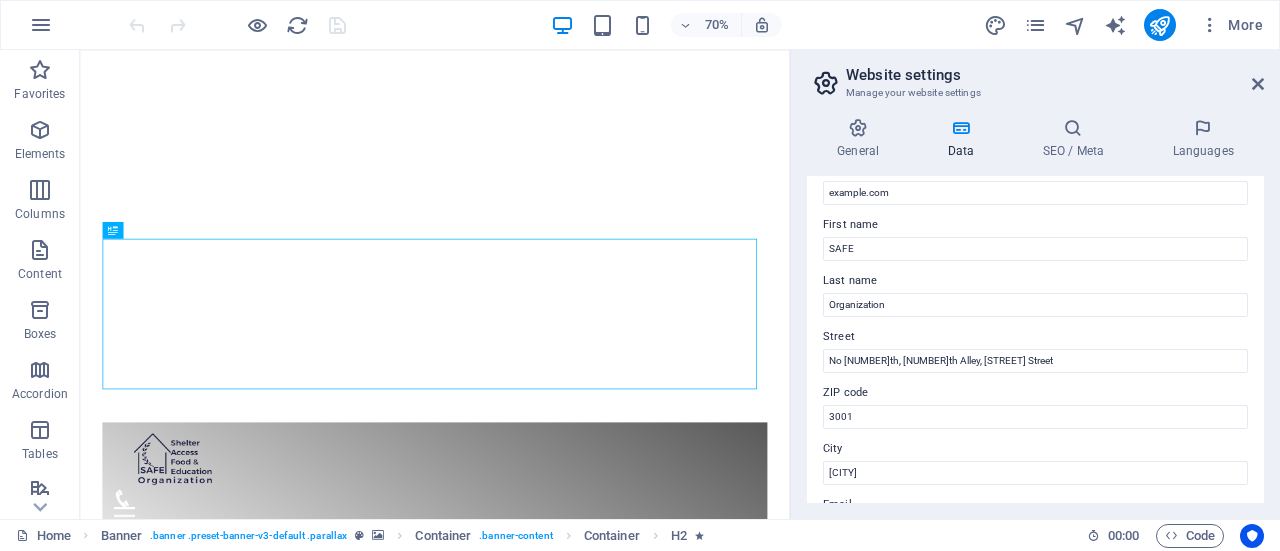 scroll, scrollTop: 0, scrollLeft: 0, axis: both 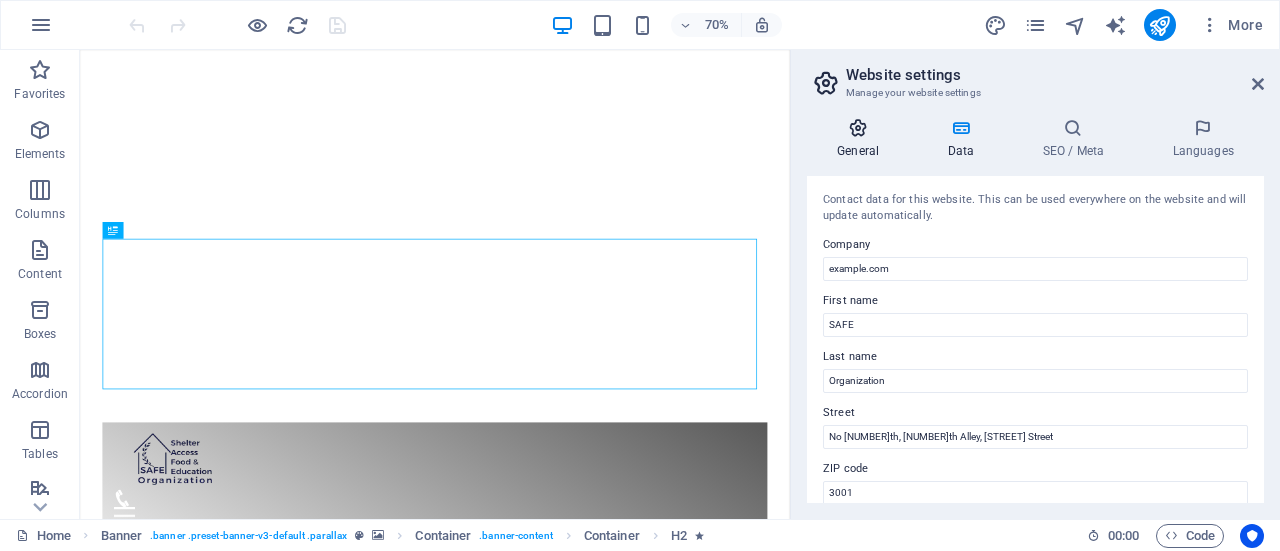 click at bounding box center [858, 128] 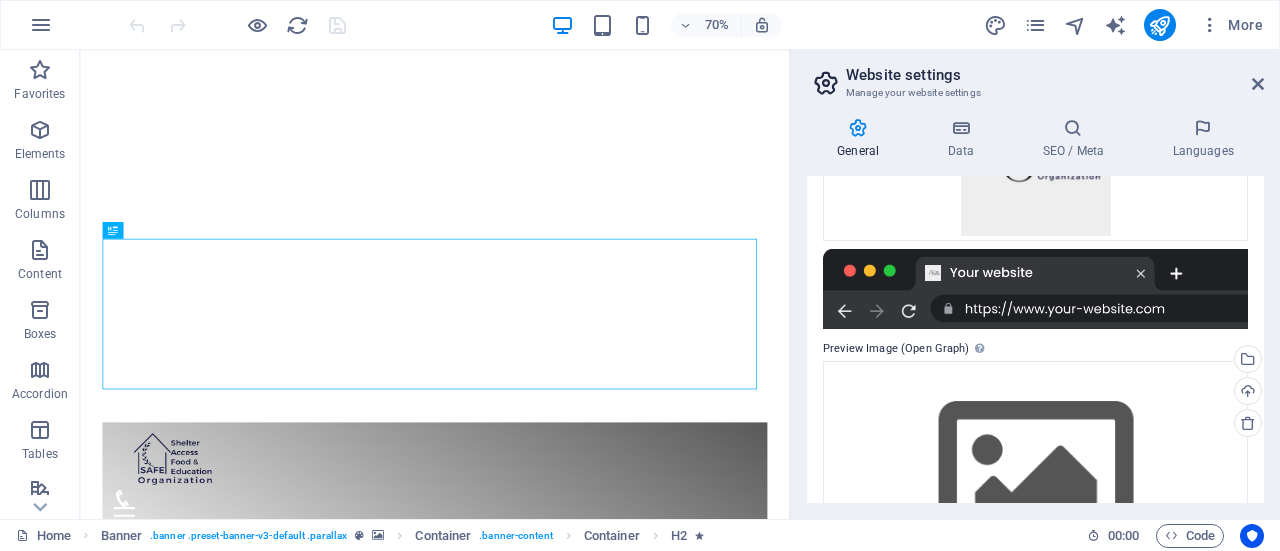 scroll, scrollTop: 323, scrollLeft: 0, axis: vertical 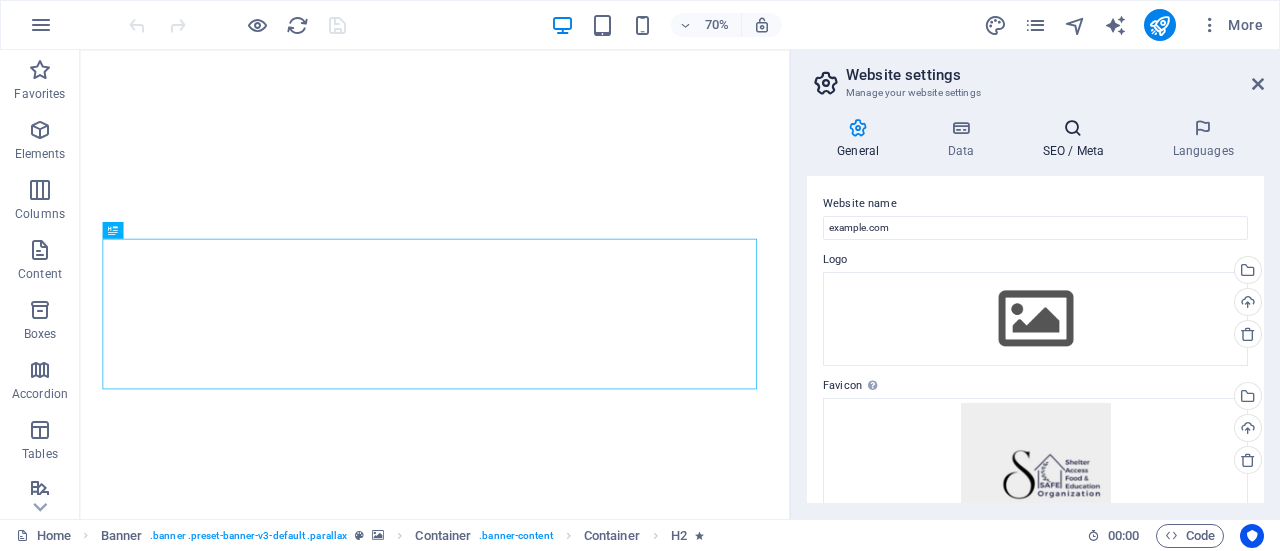 click at bounding box center (1073, 128) 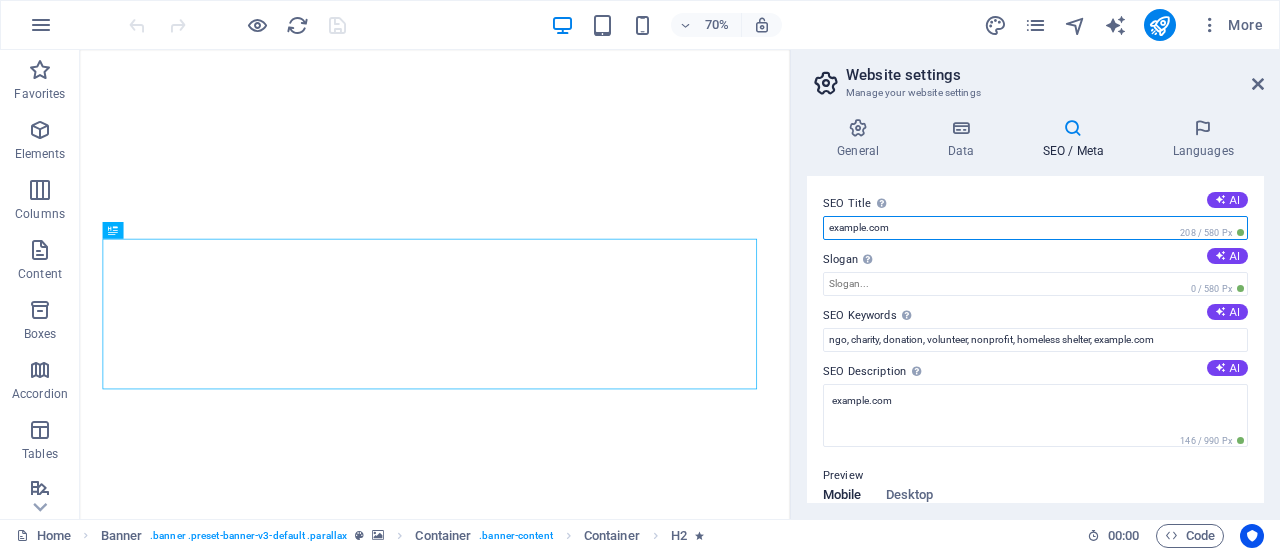 click on "safeorganization-af.org" at bounding box center [1035, 228] 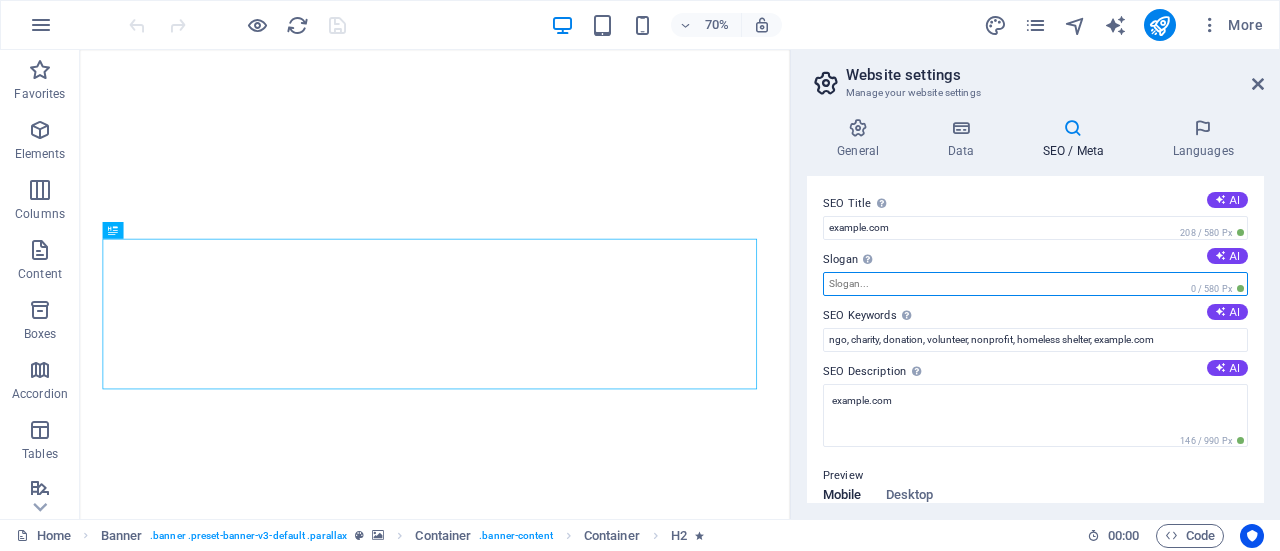 click on "Slogan The slogan of your website. AI" at bounding box center [1035, 284] 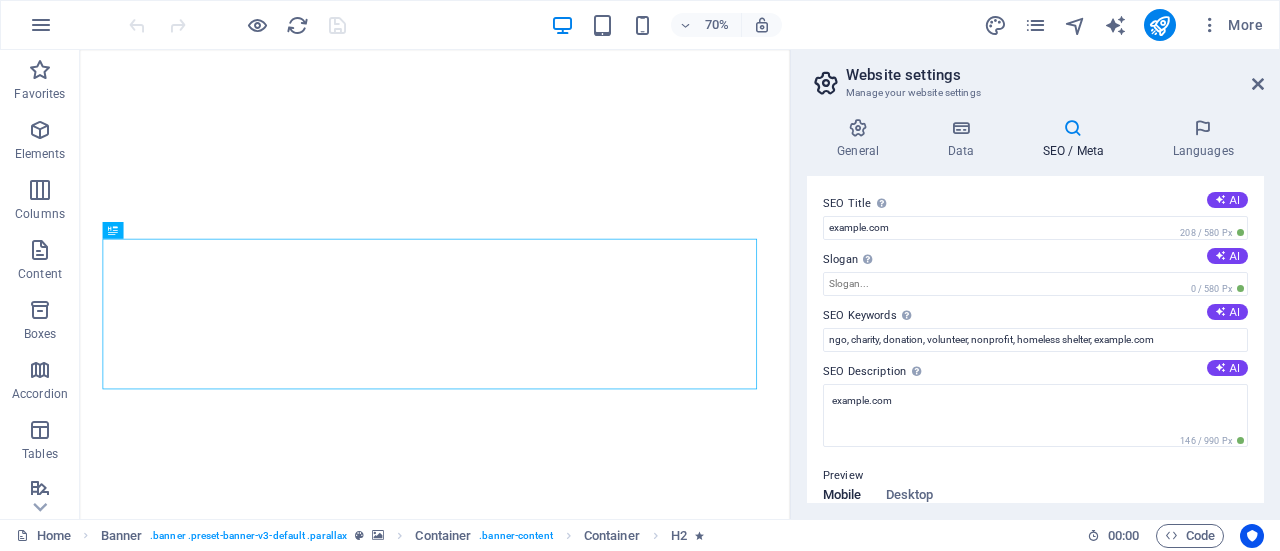 click on "Slogan The slogan of your website. AI" at bounding box center [1035, 260] 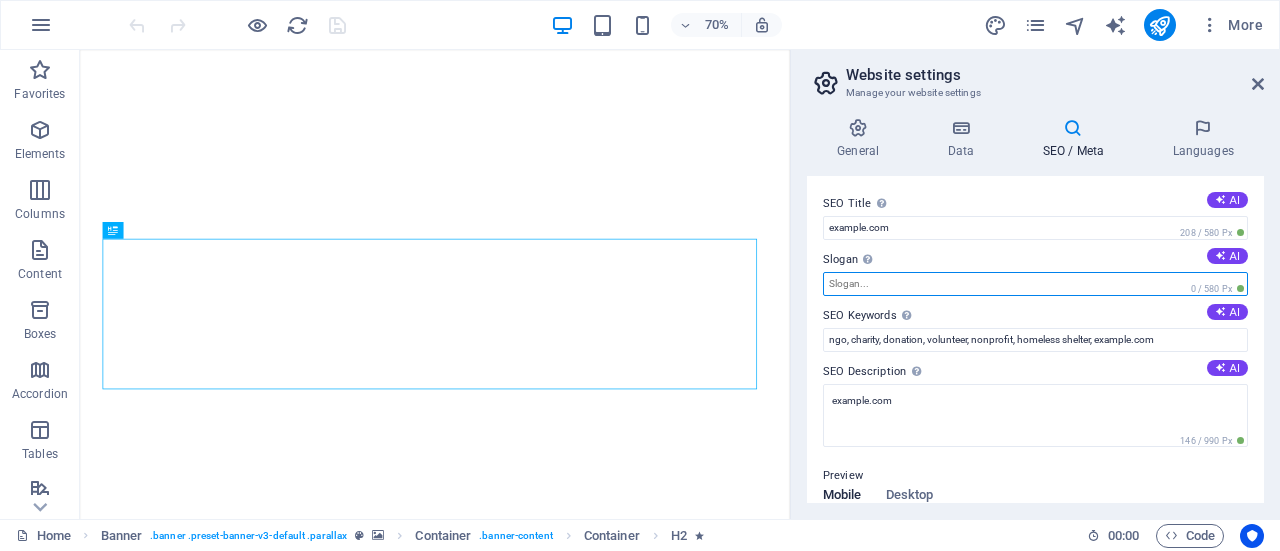 click on "Slogan The slogan of your website. AI" at bounding box center [1035, 284] 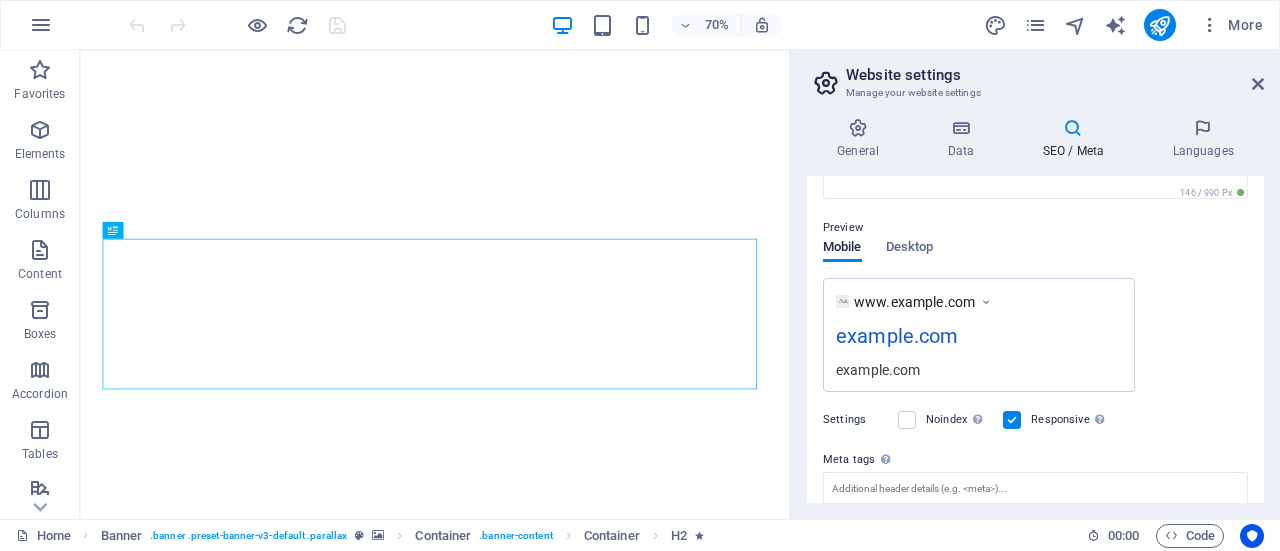 scroll, scrollTop: 406, scrollLeft: 0, axis: vertical 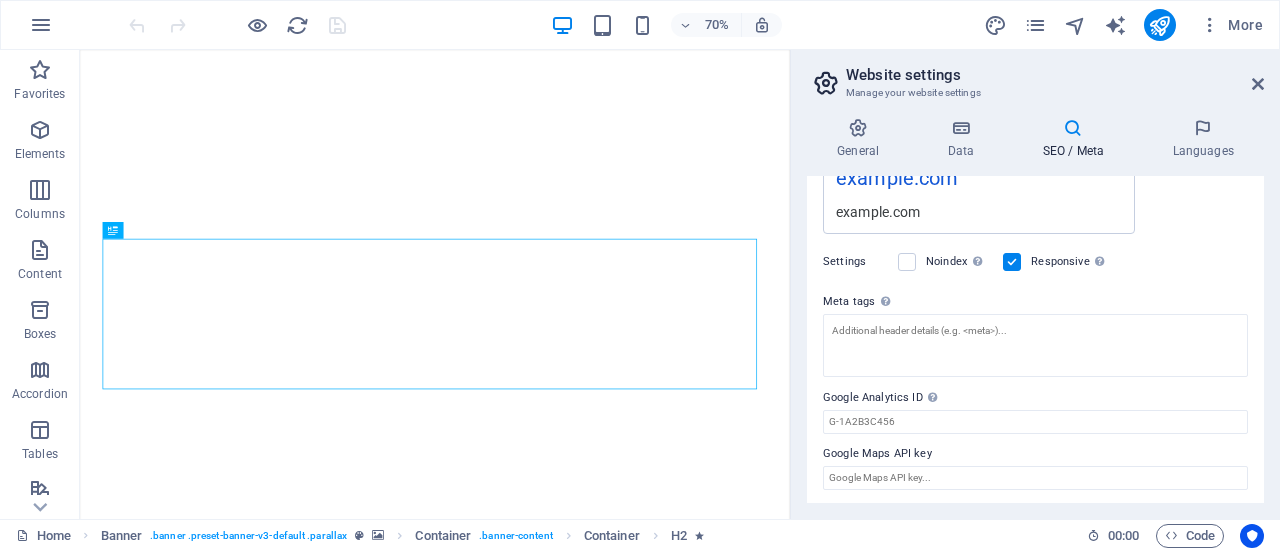 click on "Settings Noindex Instruct search engines to exclude this website from search results. Responsive Determine whether the website should be responsive based on screen resolution." at bounding box center (1035, 262) 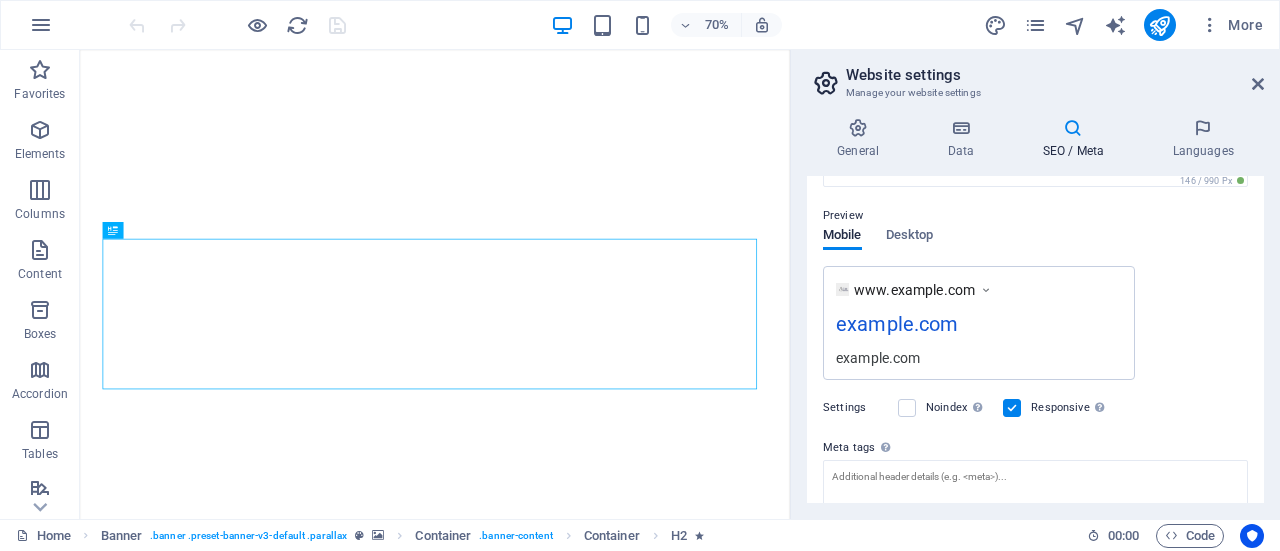 scroll, scrollTop: 0, scrollLeft: 0, axis: both 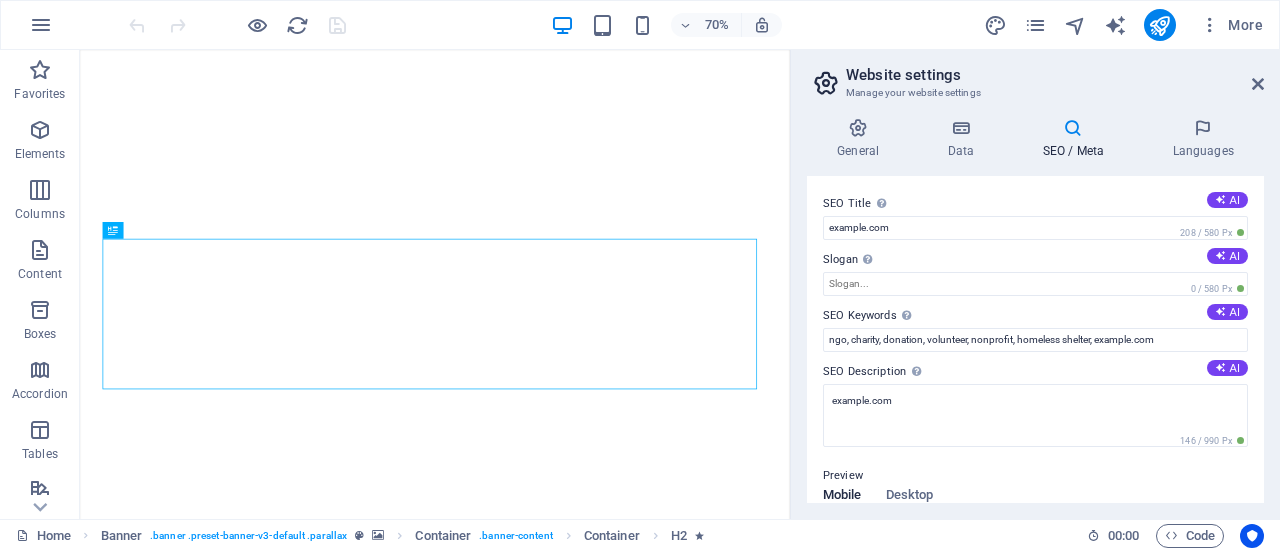 click on "Website settings" at bounding box center (1055, 75) 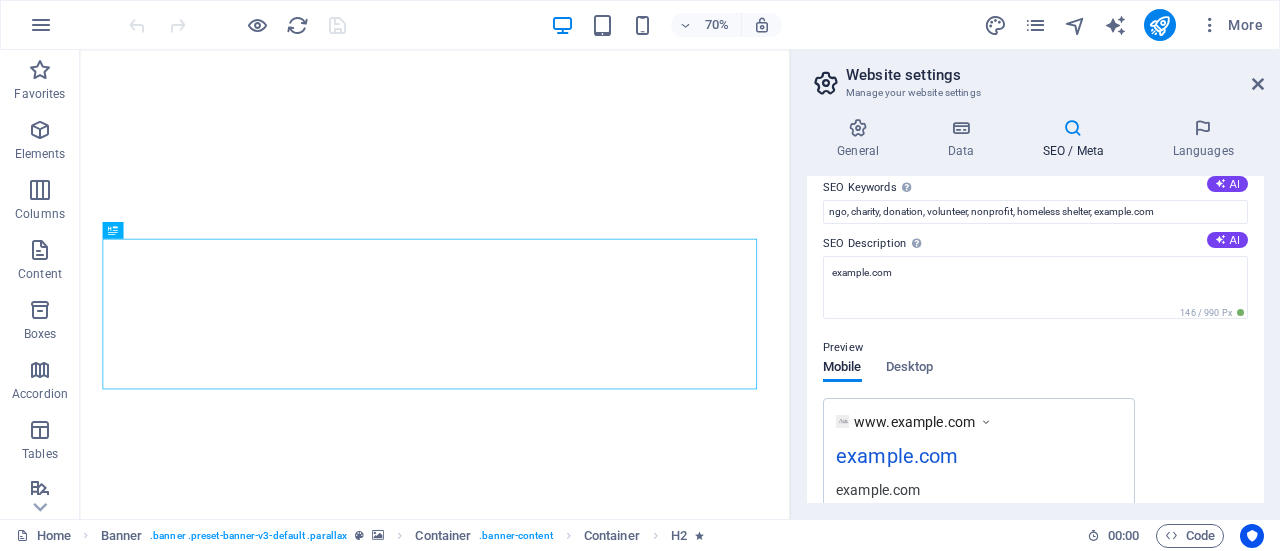 scroll, scrollTop: 0, scrollLeft: 0, axis: both 